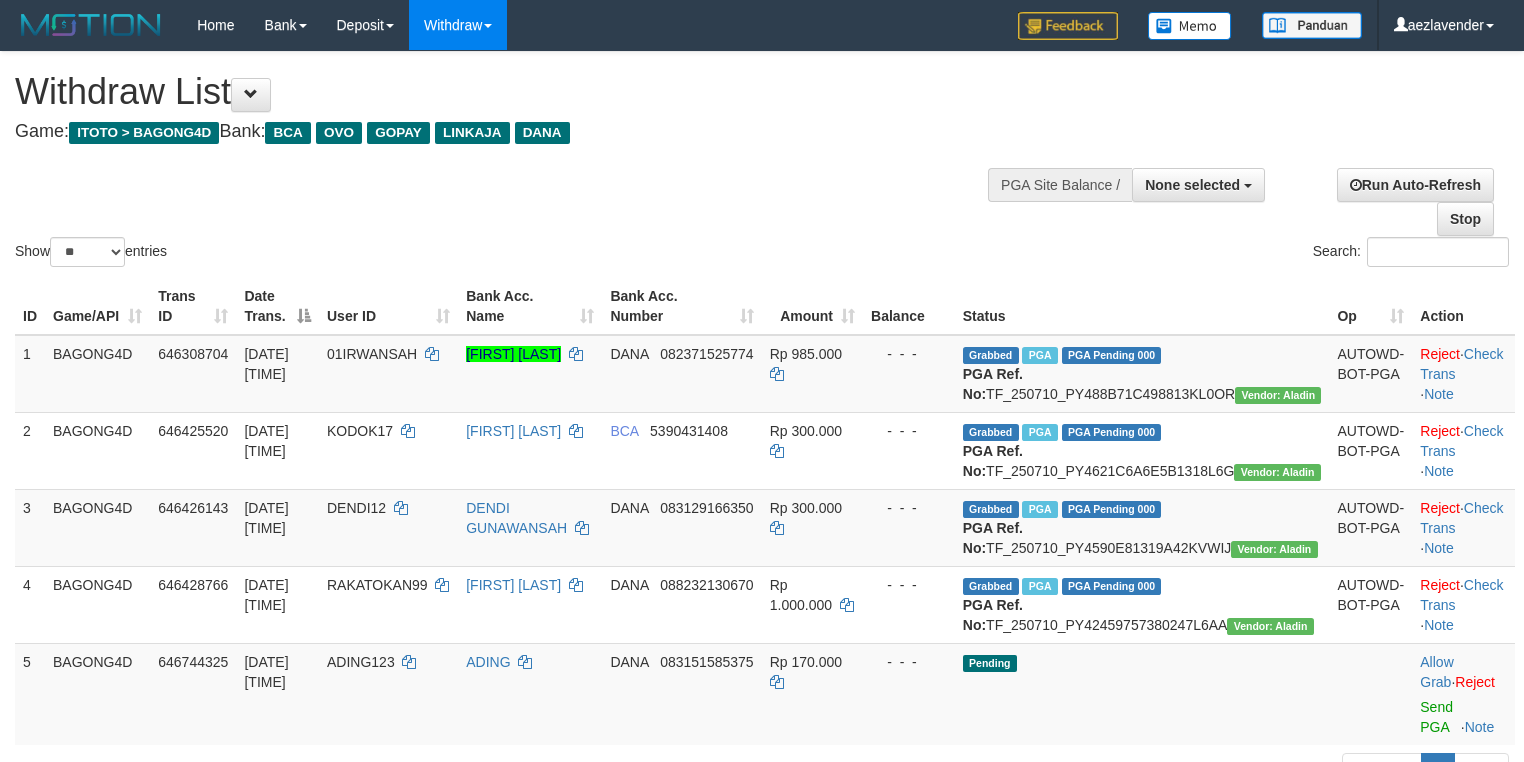 select 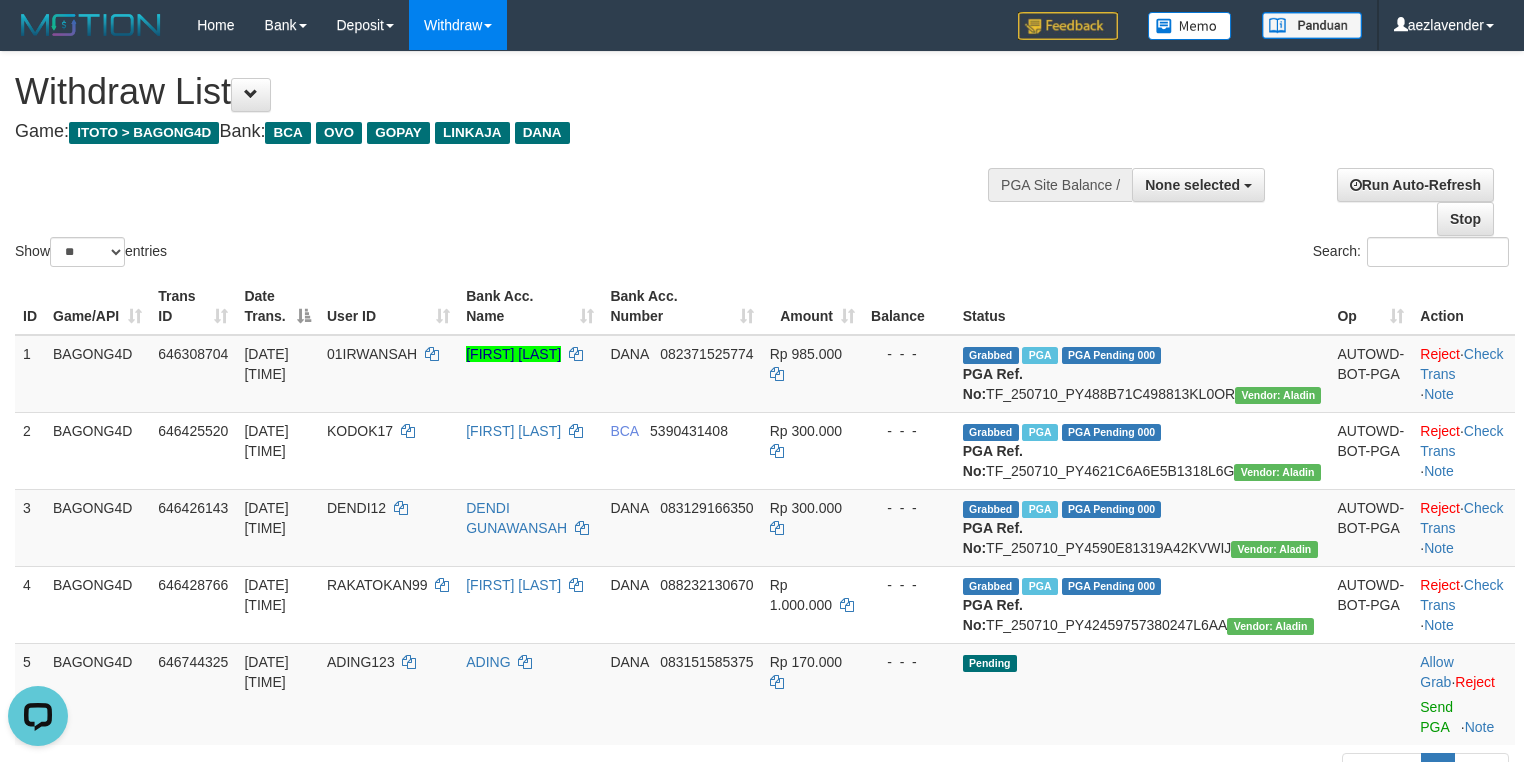 scroll, scrollTop: 0, scrollLeft: 0, axis: both 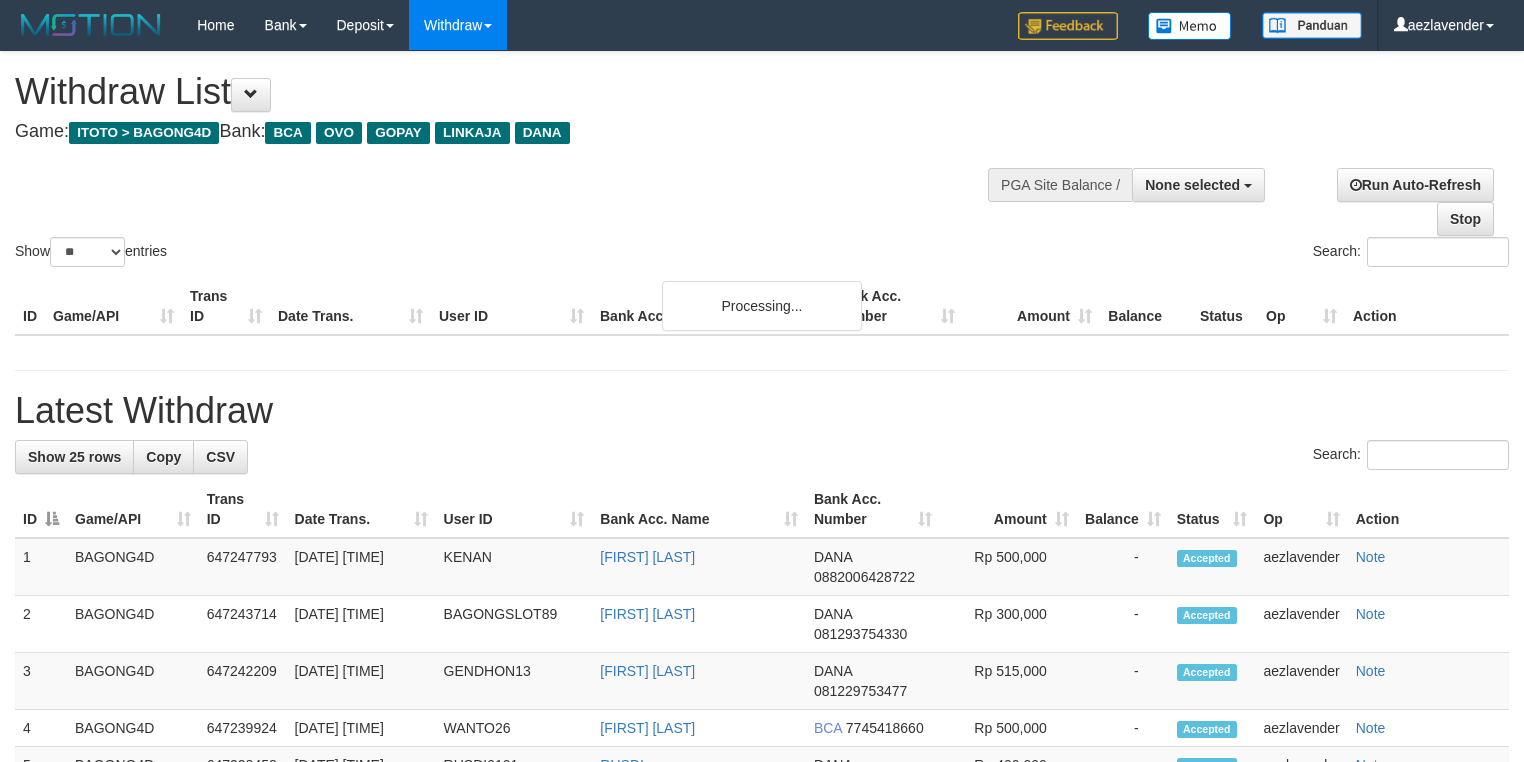 select 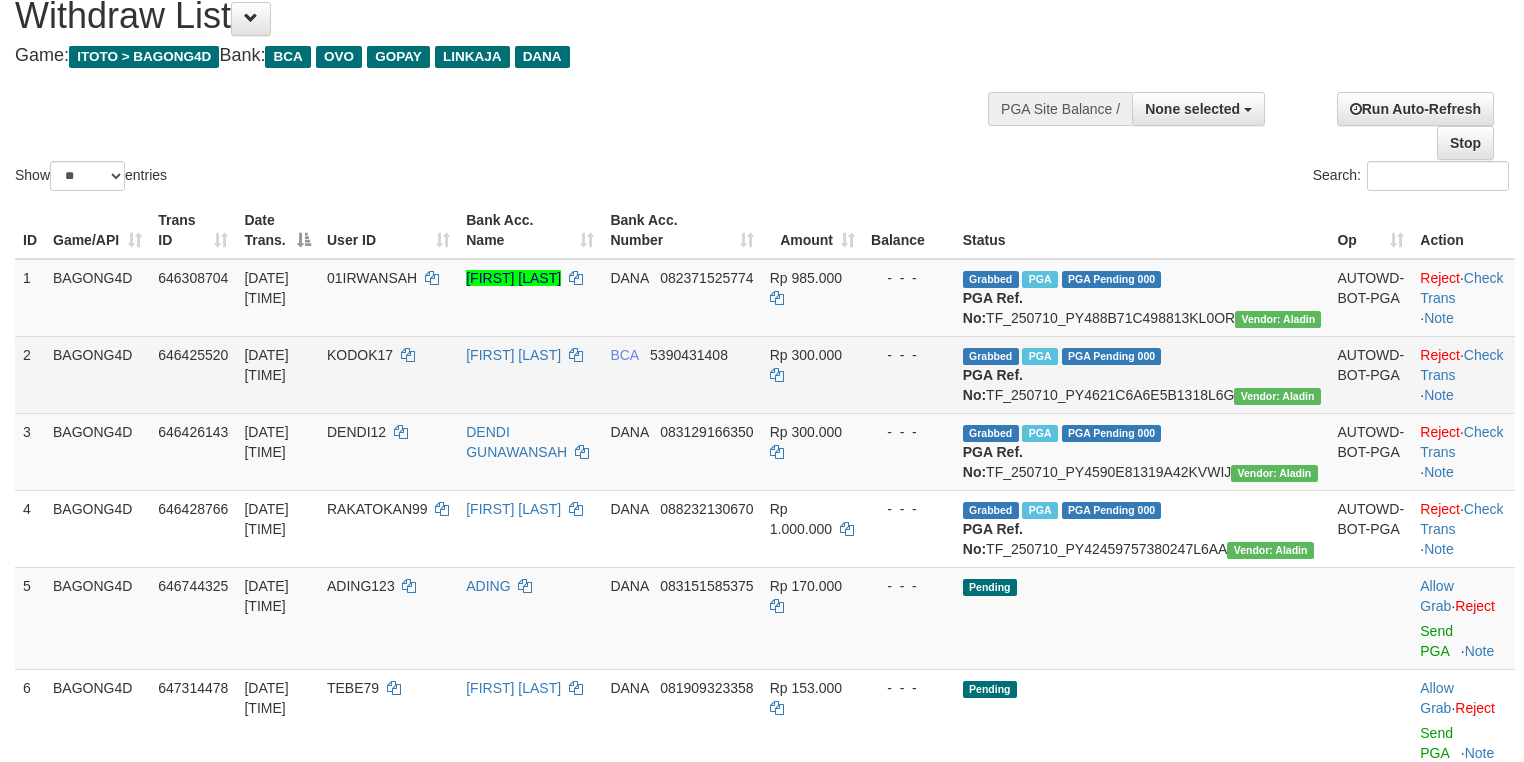 scroll, scrollTop: 0, scrollLeft: 0, axis: both 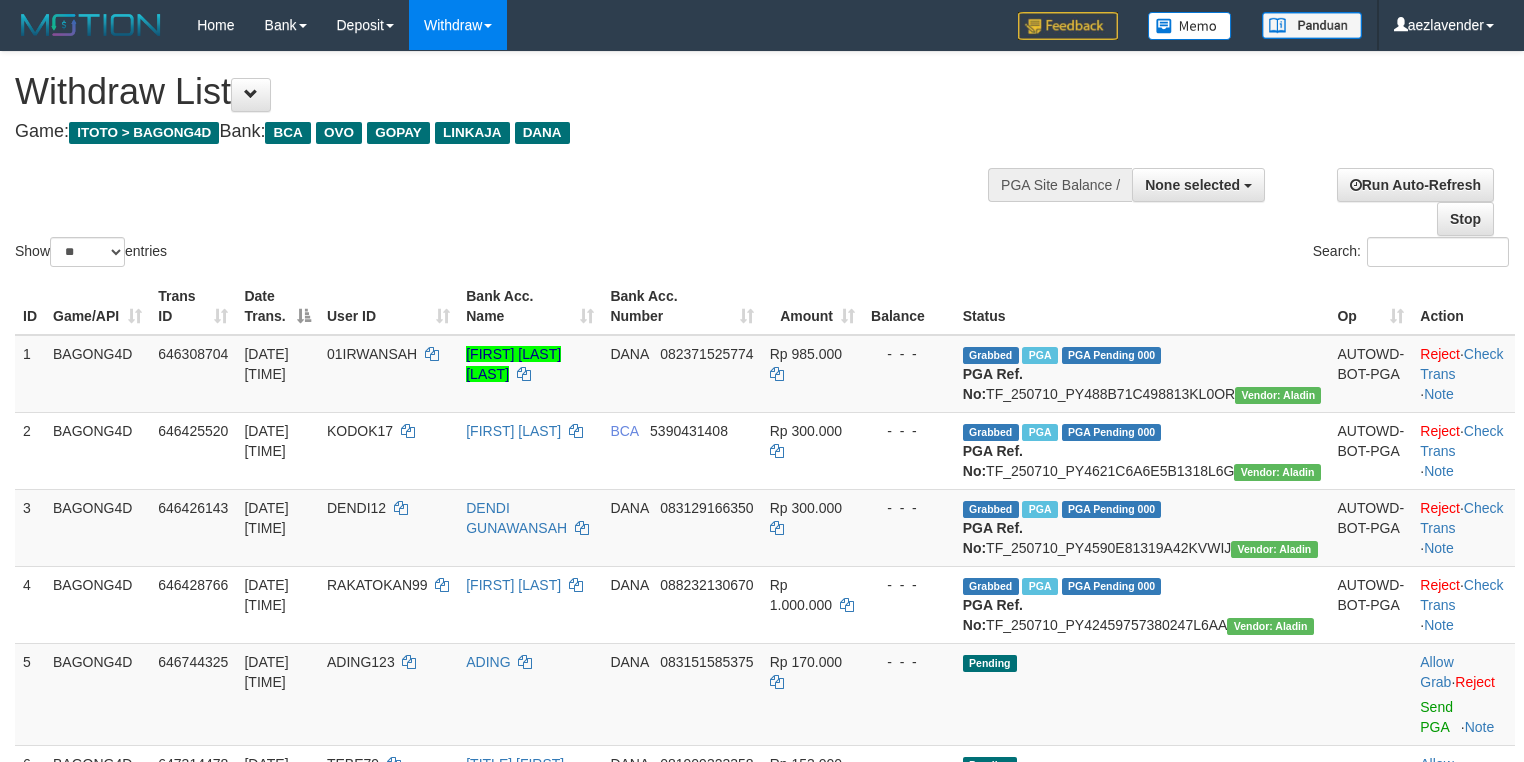 select 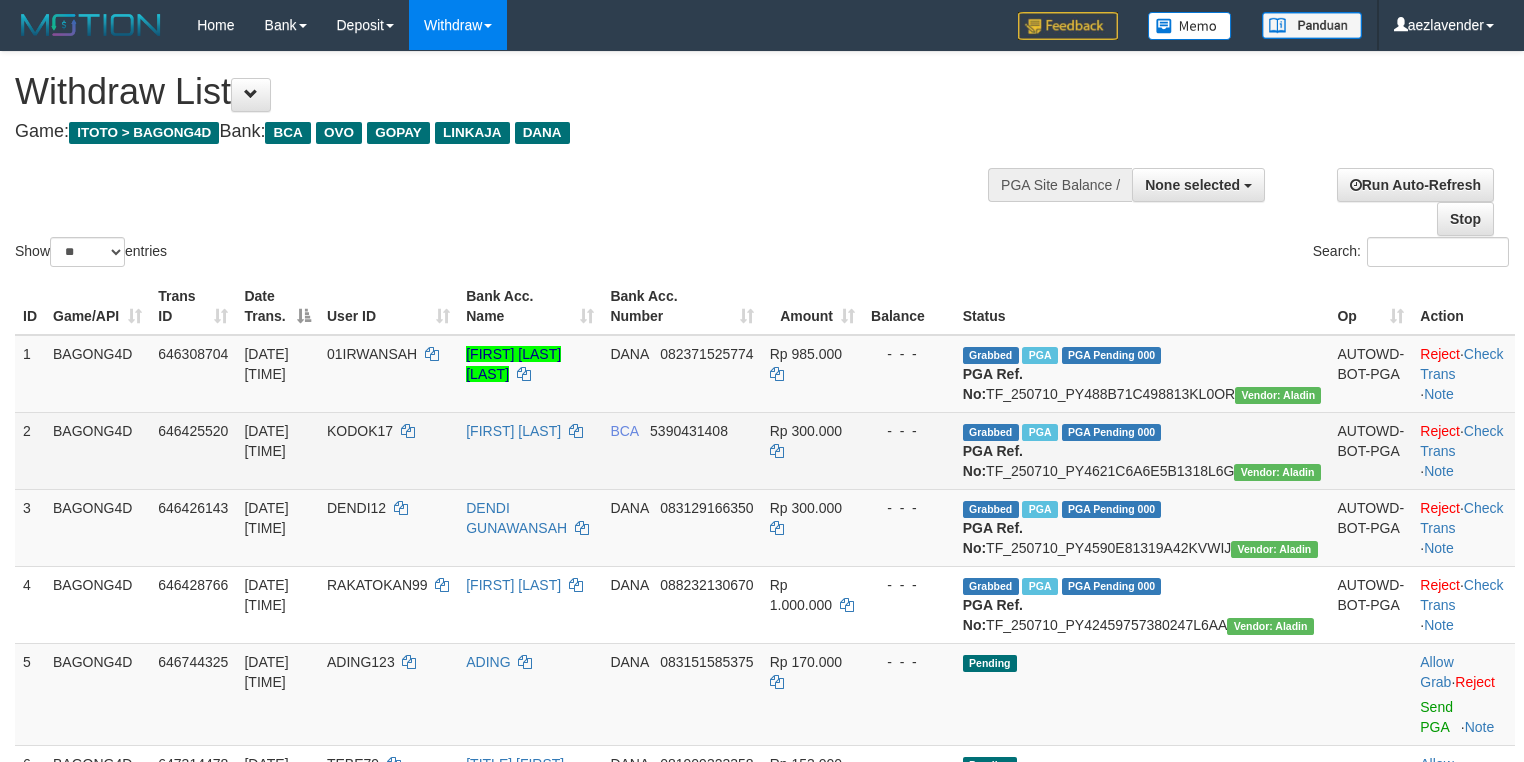 click on "[FIRST] [LAST]" at bounding box center (530, 450) 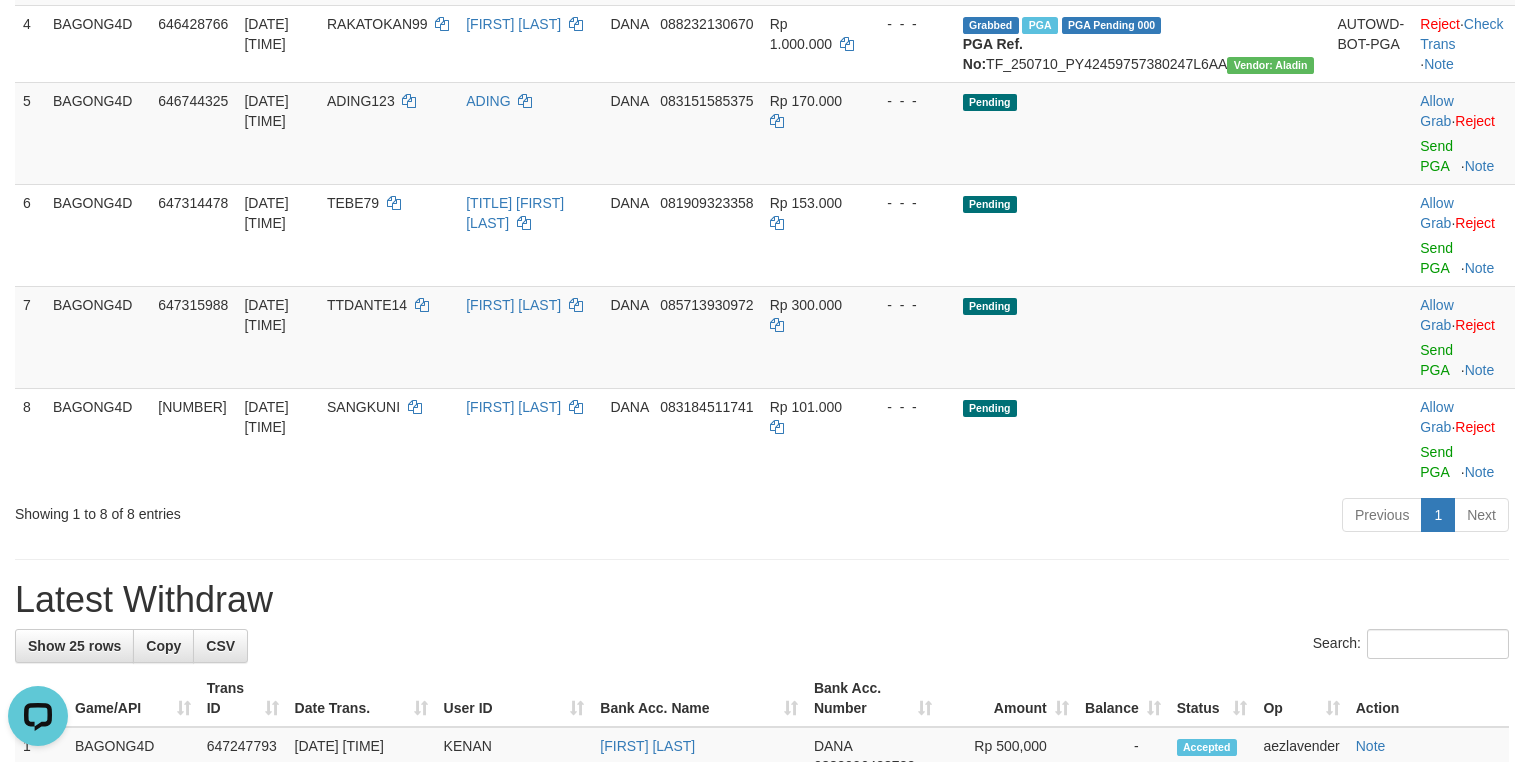 scroll, scrollTop: 0, scrollLeft: 0, axis: both 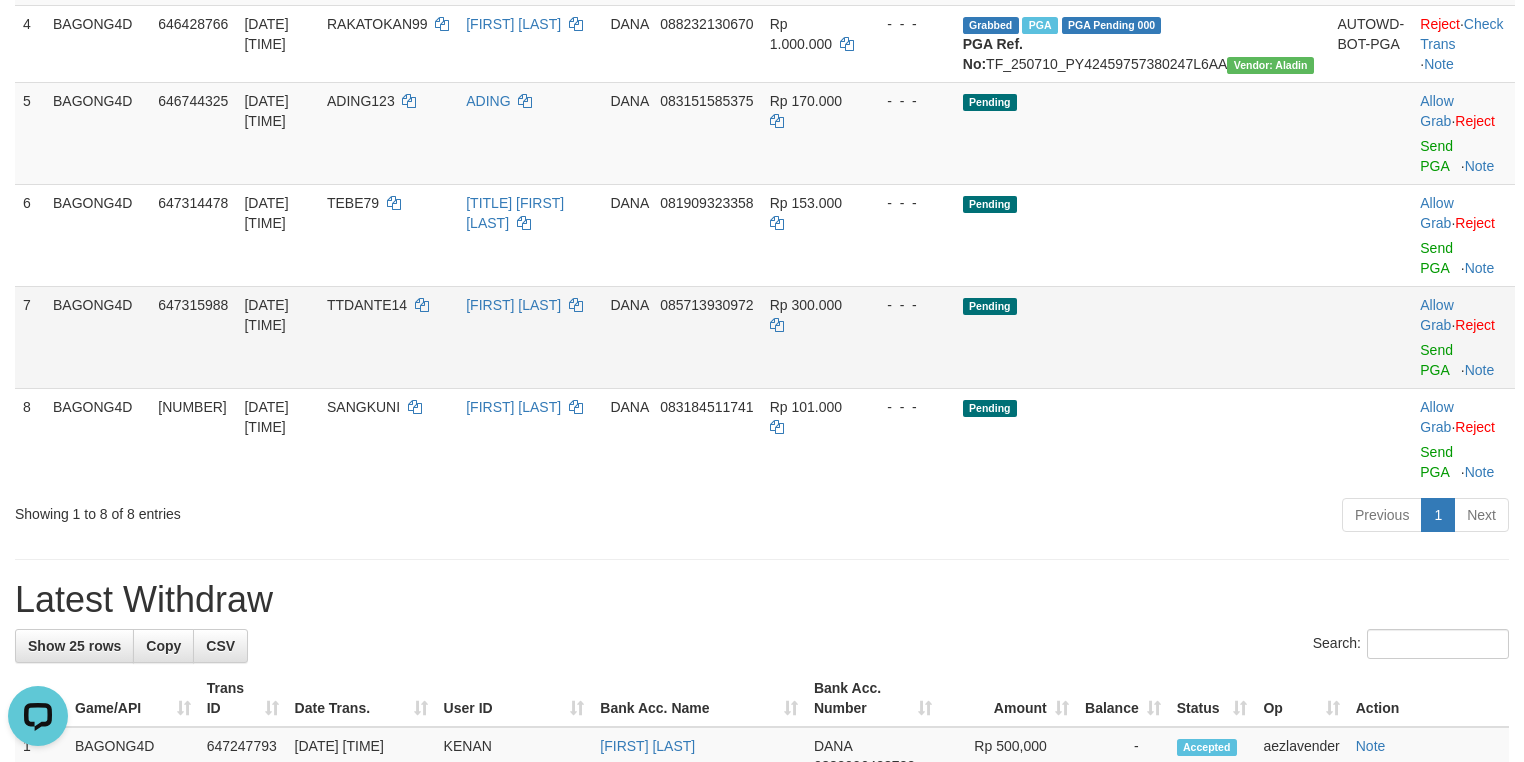 click on "Allow Grab   ·    Reject Send PGA     ·    Note" at bounding box center (1463, 337) 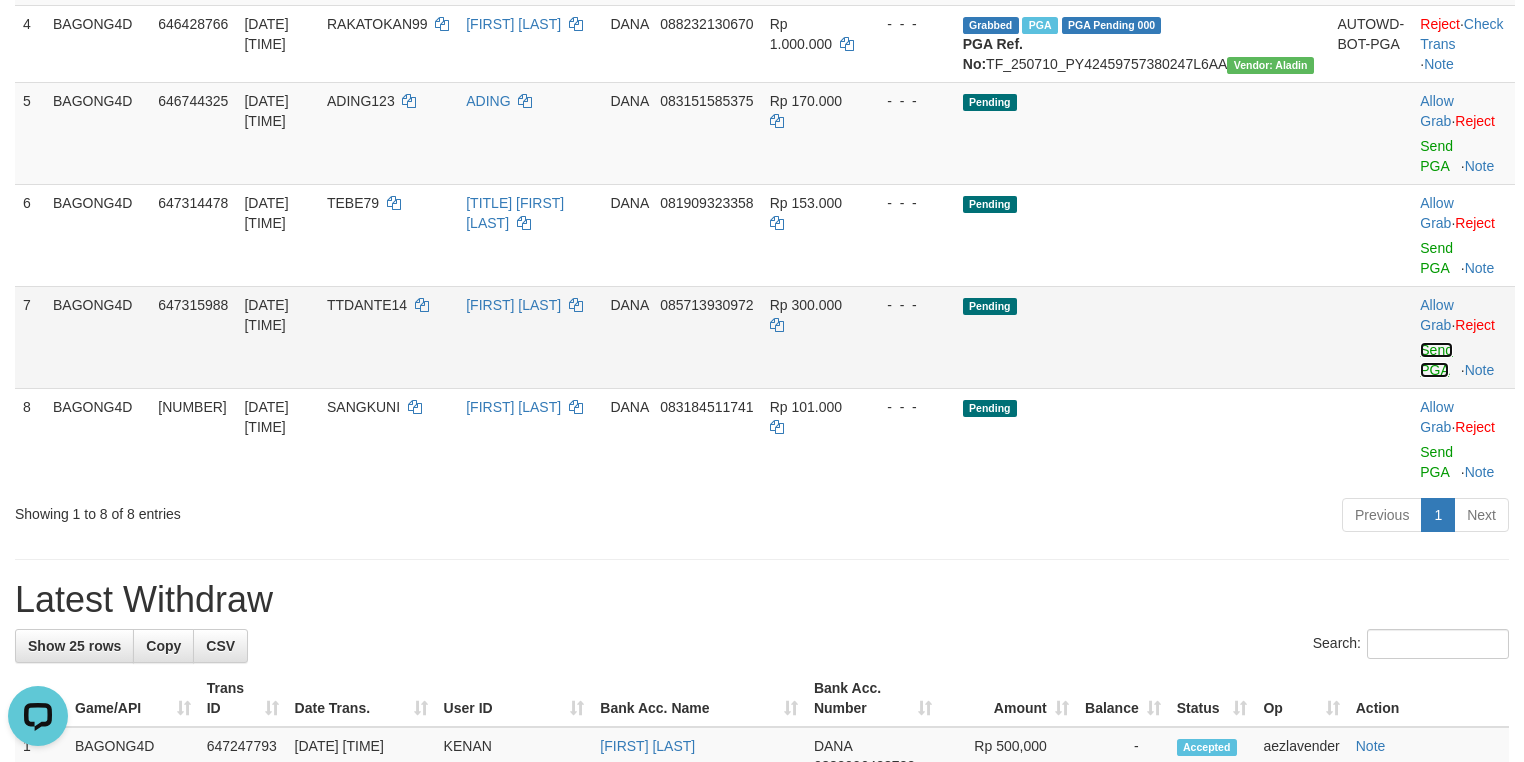 click on "Send PGA" at bounding box center (1436, 360) 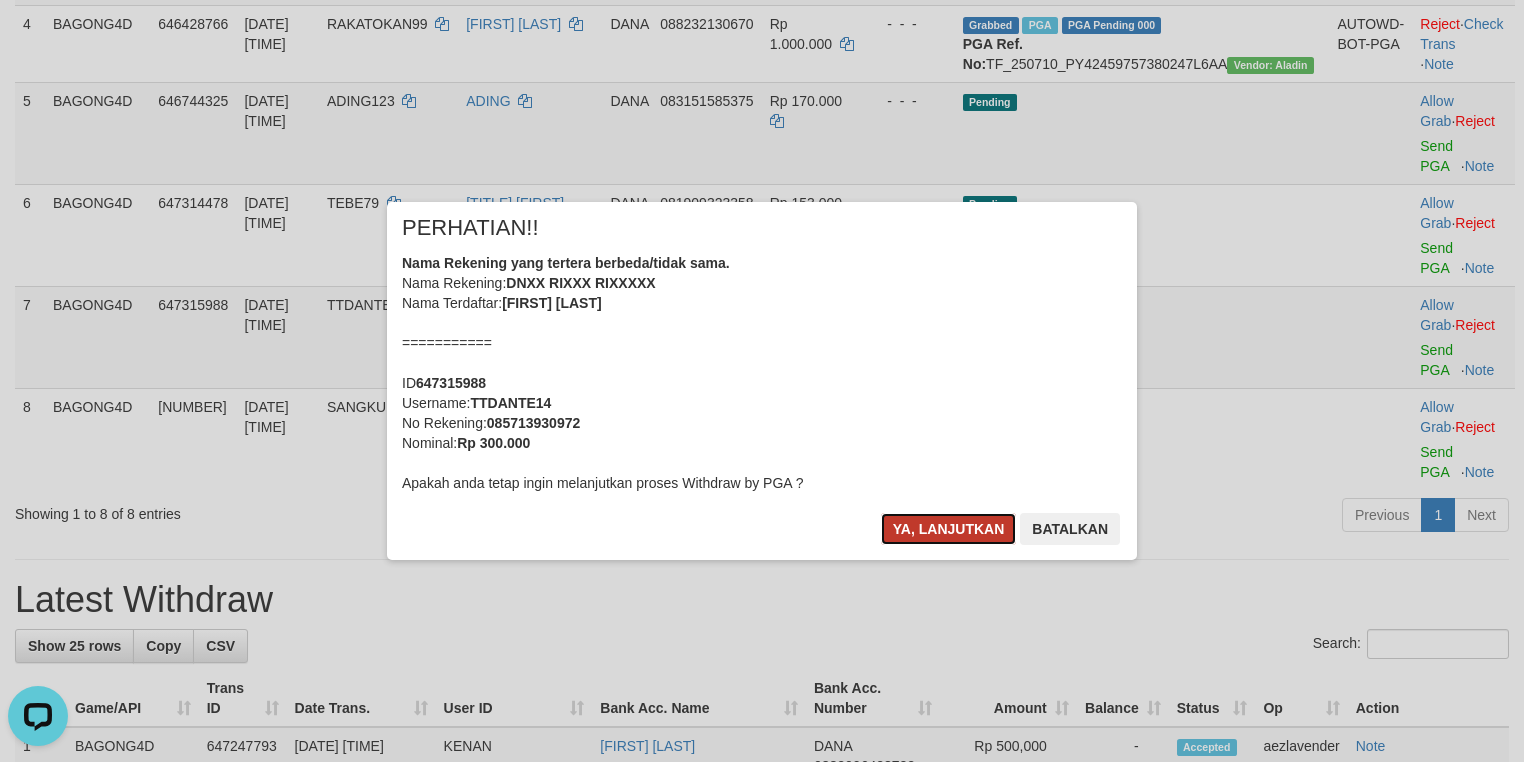 click on "Ya, lanjutkan" at bounding box center (949, 529) 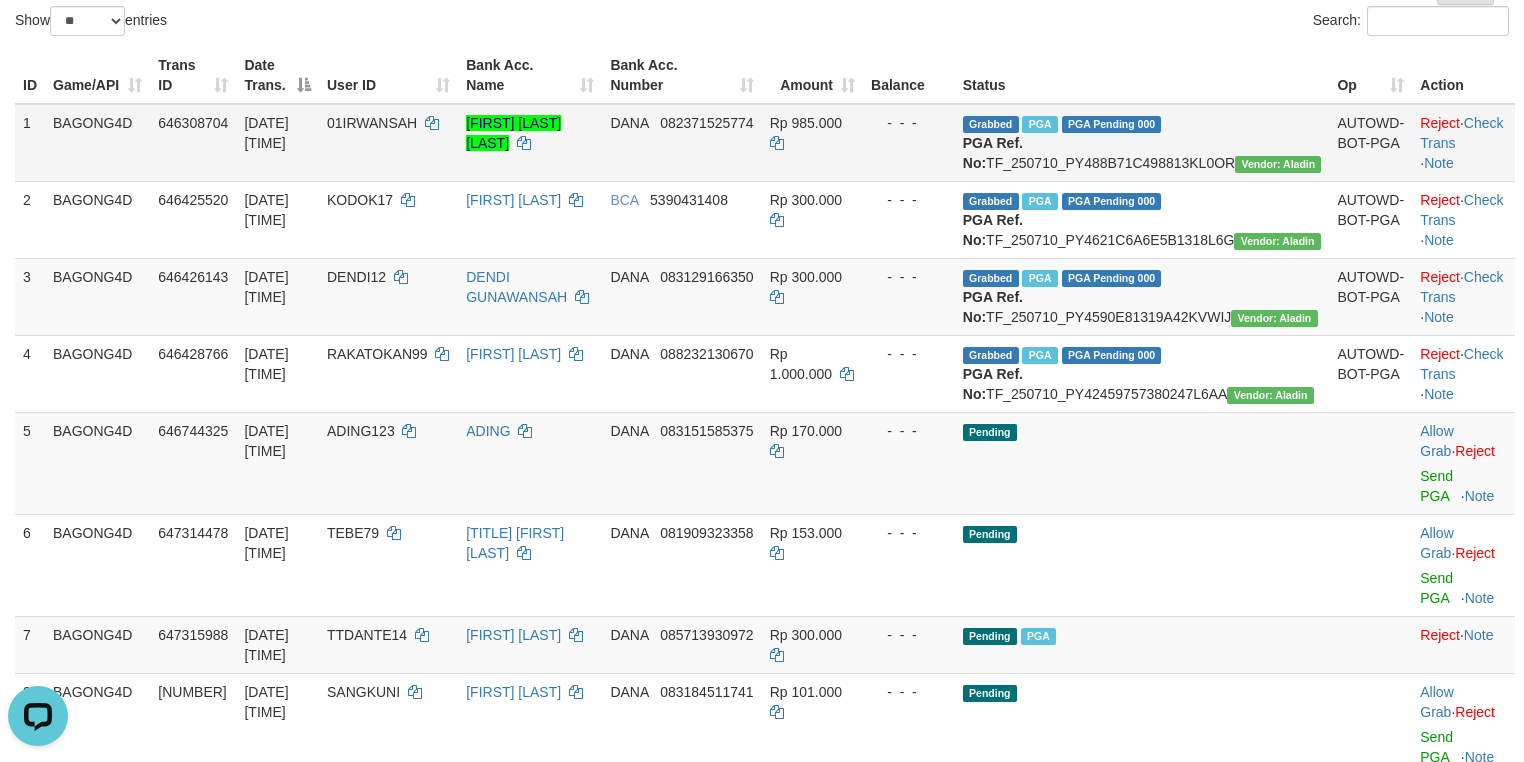 scroll, scrollTop: 0, scrollLeft: 0, axis: both 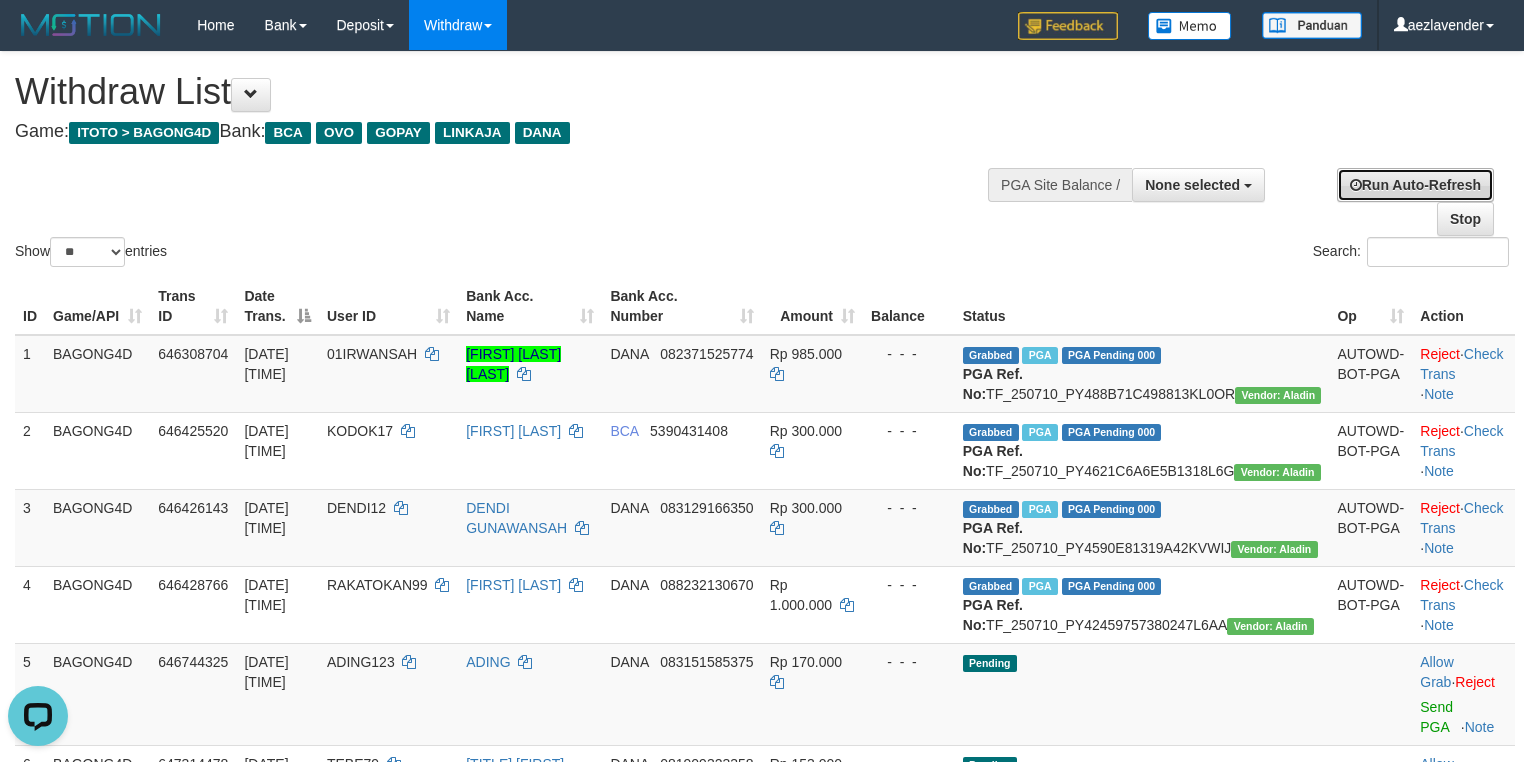 click on "Run Auto-Refresh" at bounding box center (1415, 185) 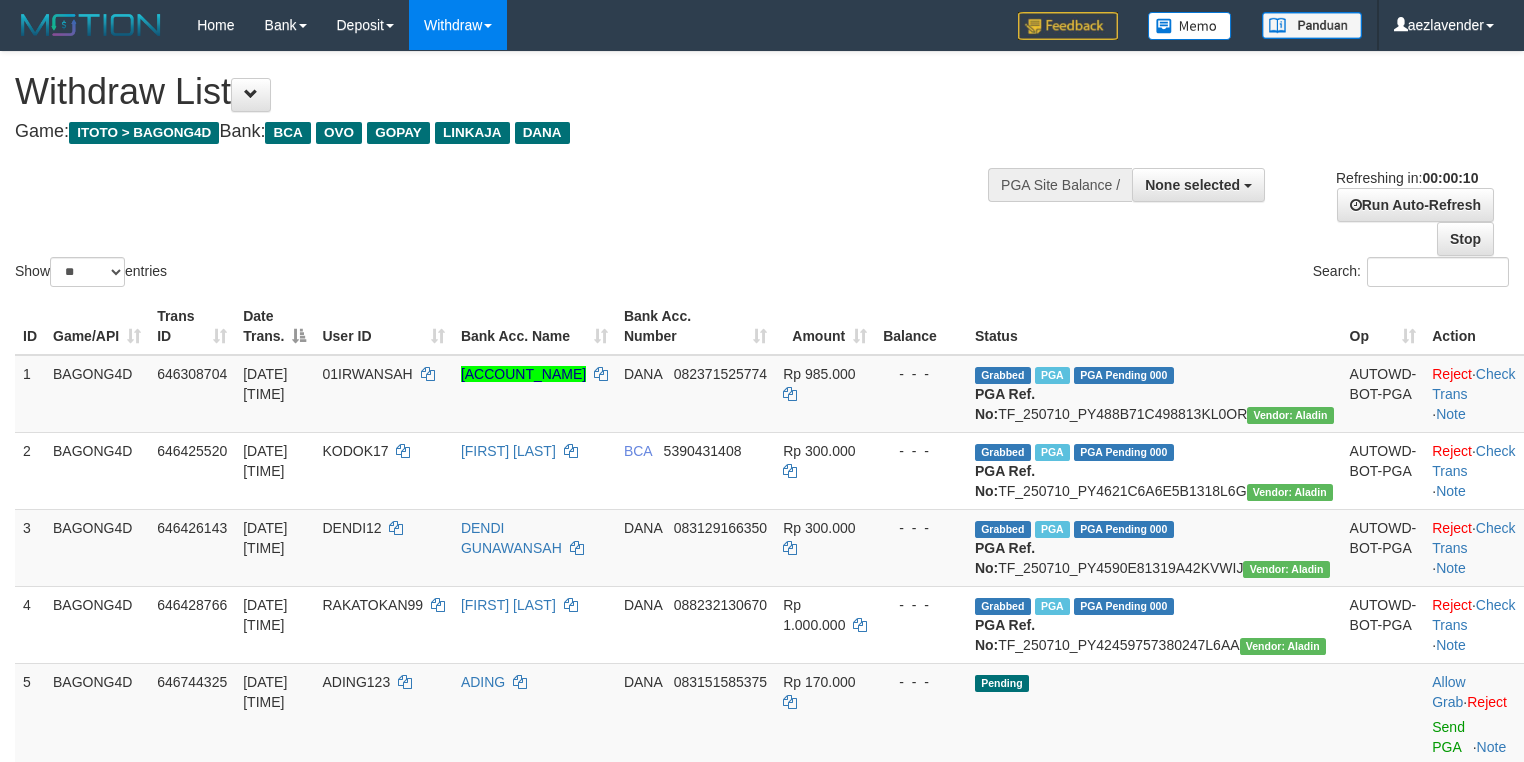 select 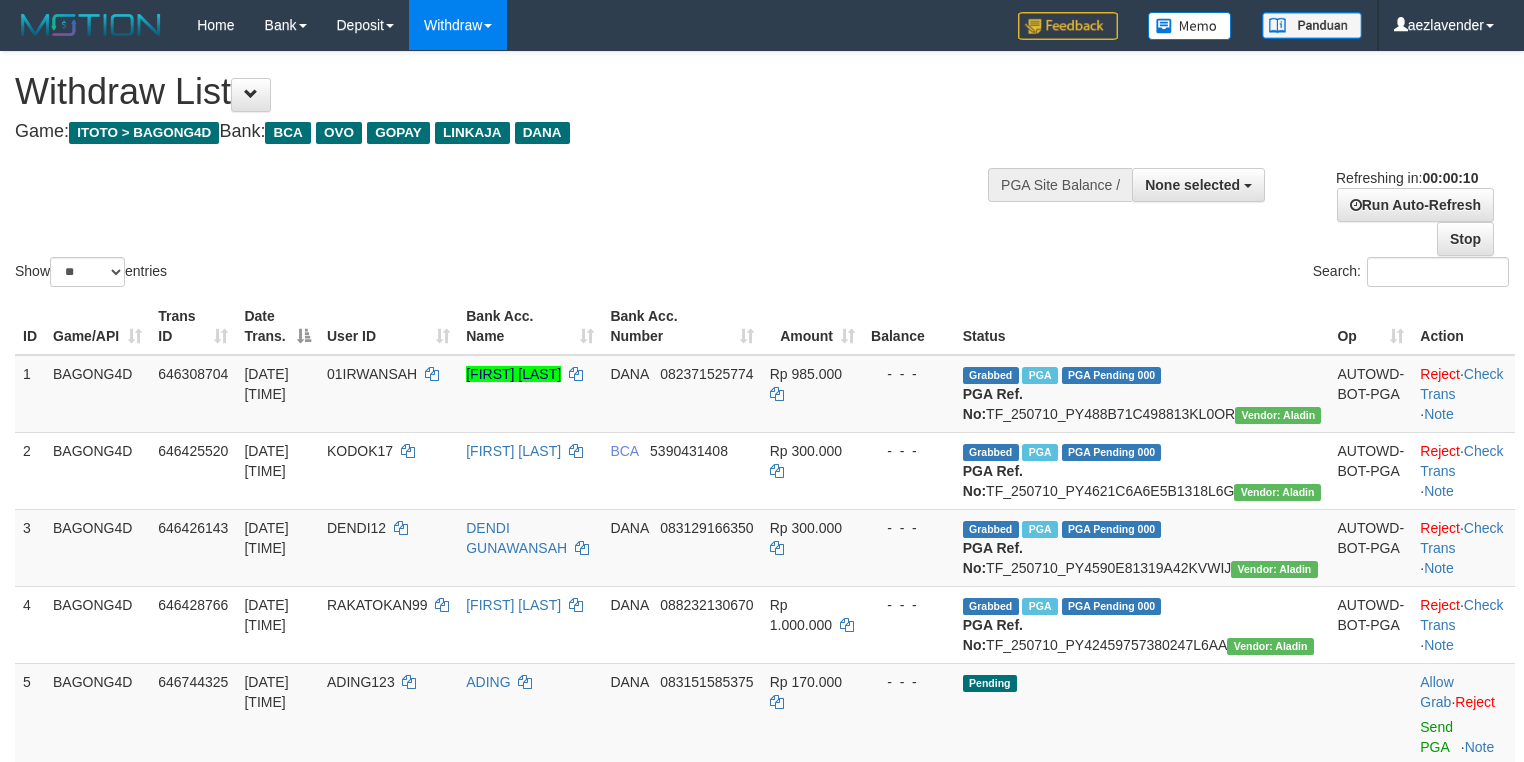 select 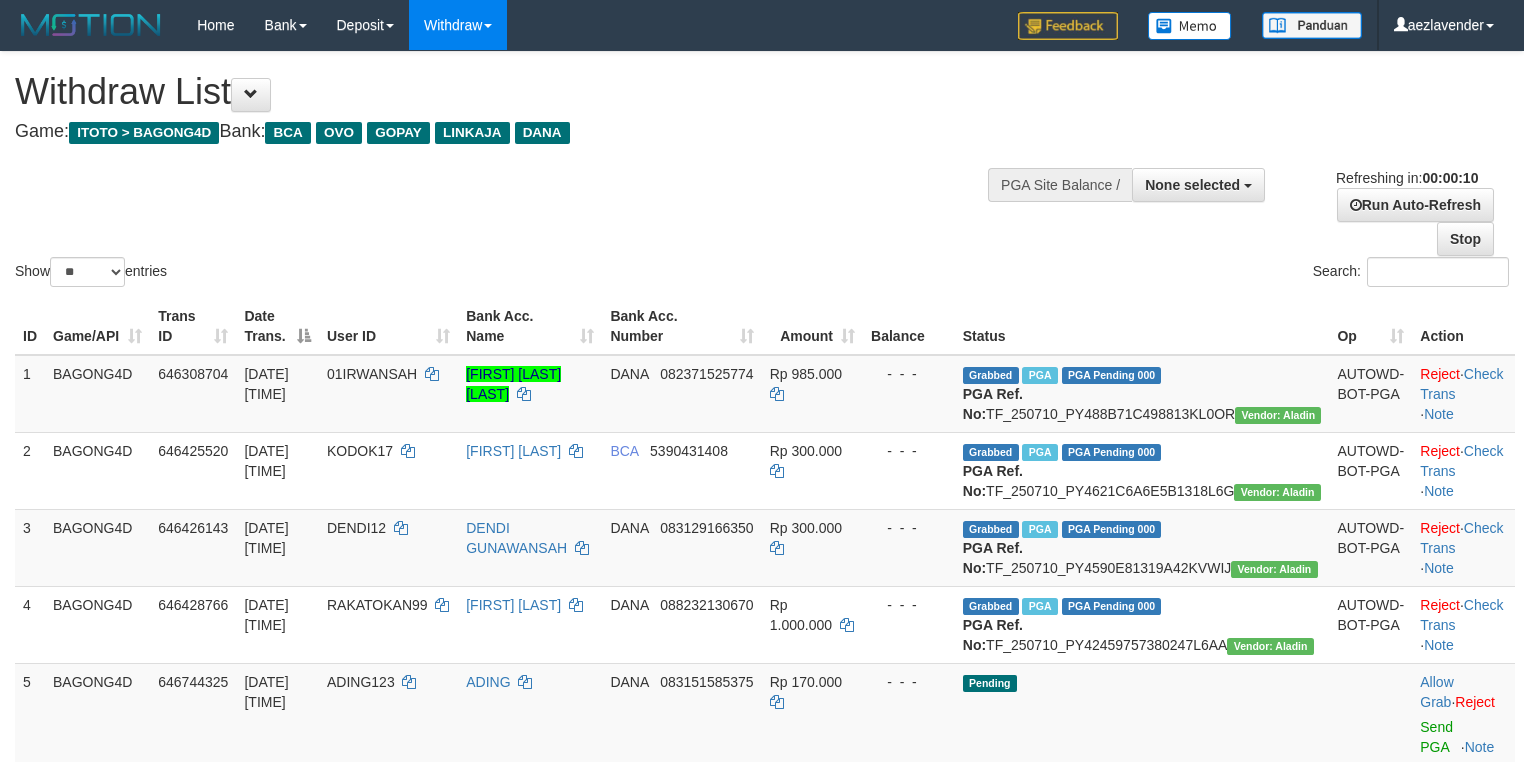 select 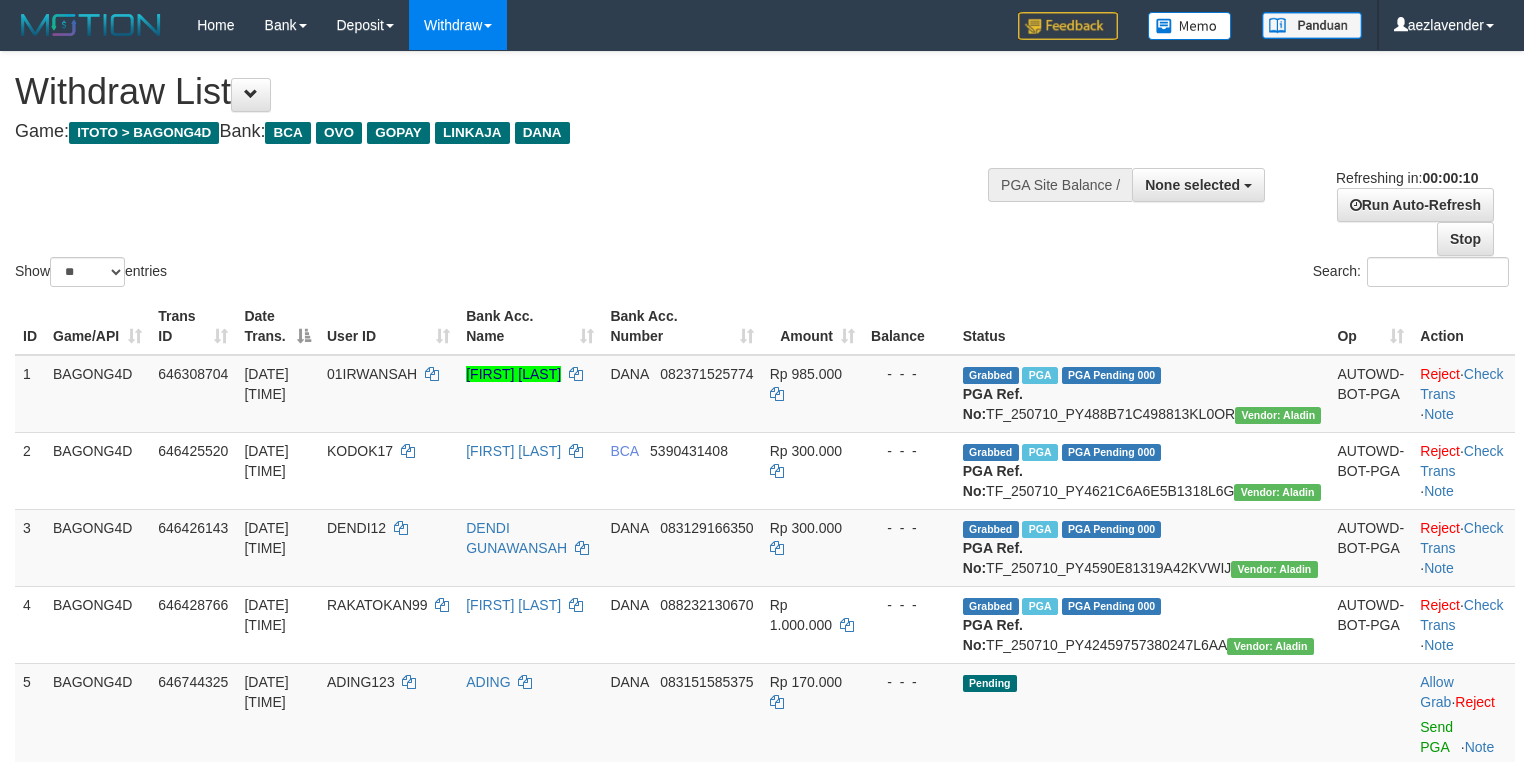 select 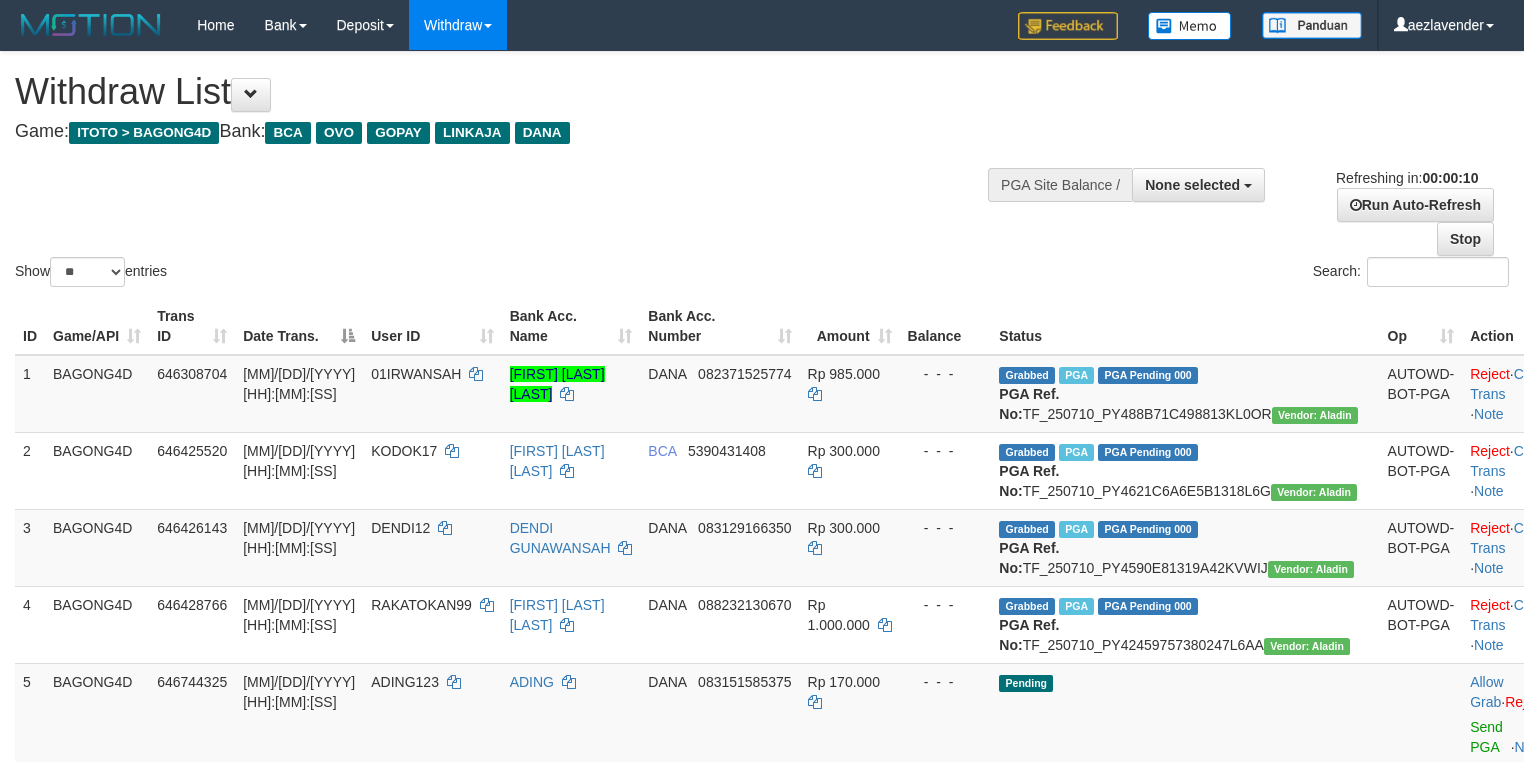 select 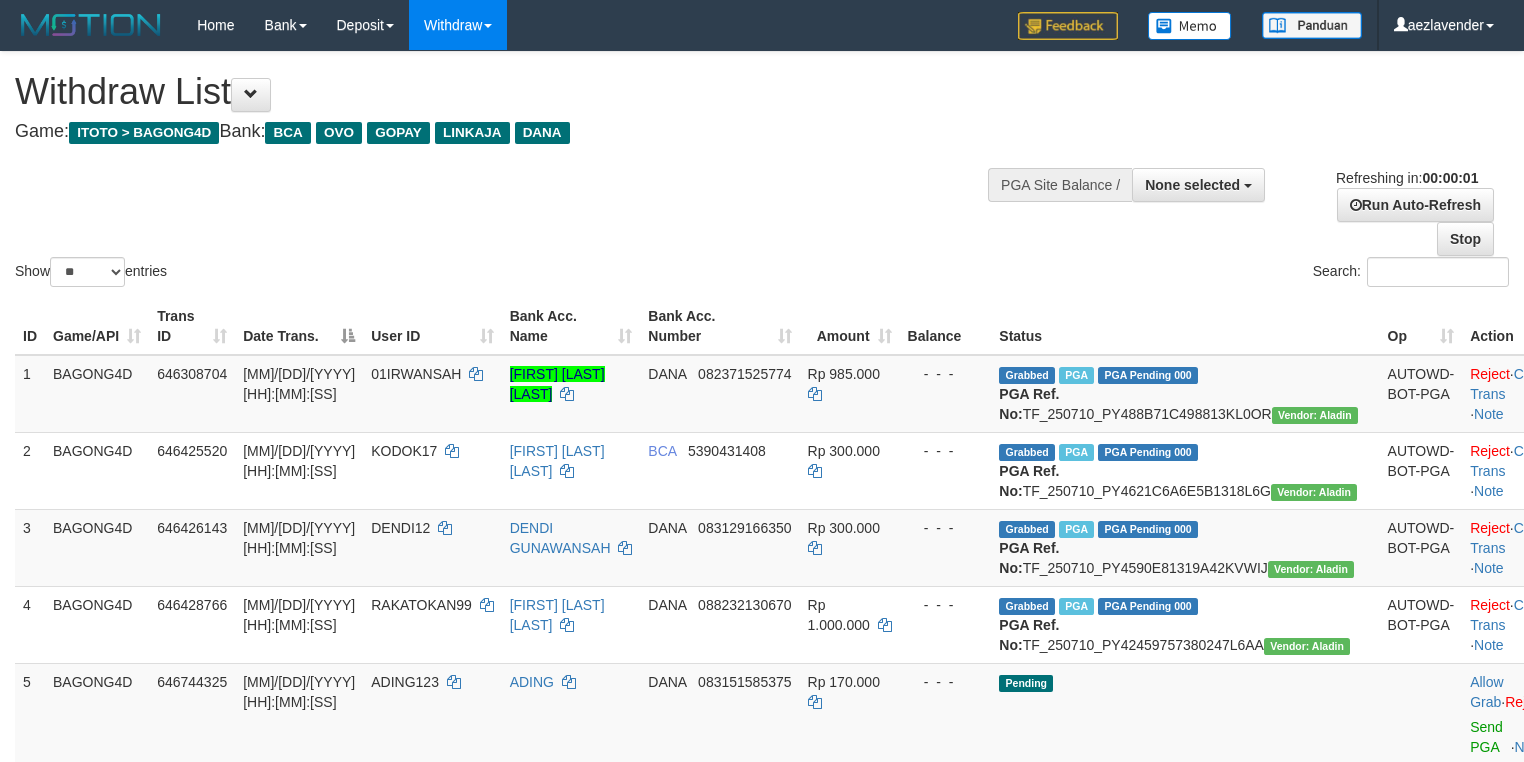 scroll, scrollTop: 581, scrollLeft: 0, axis: vertical 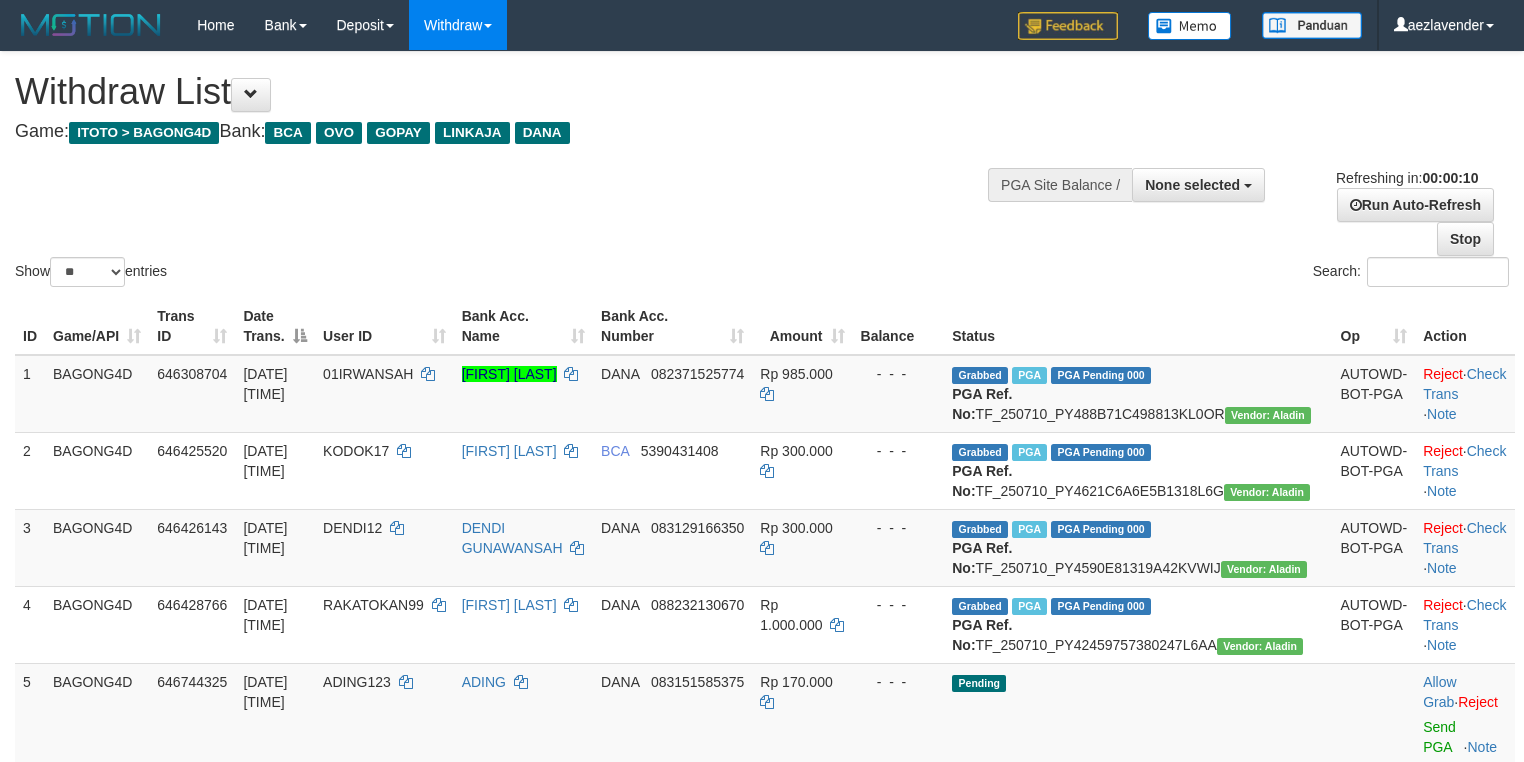 select 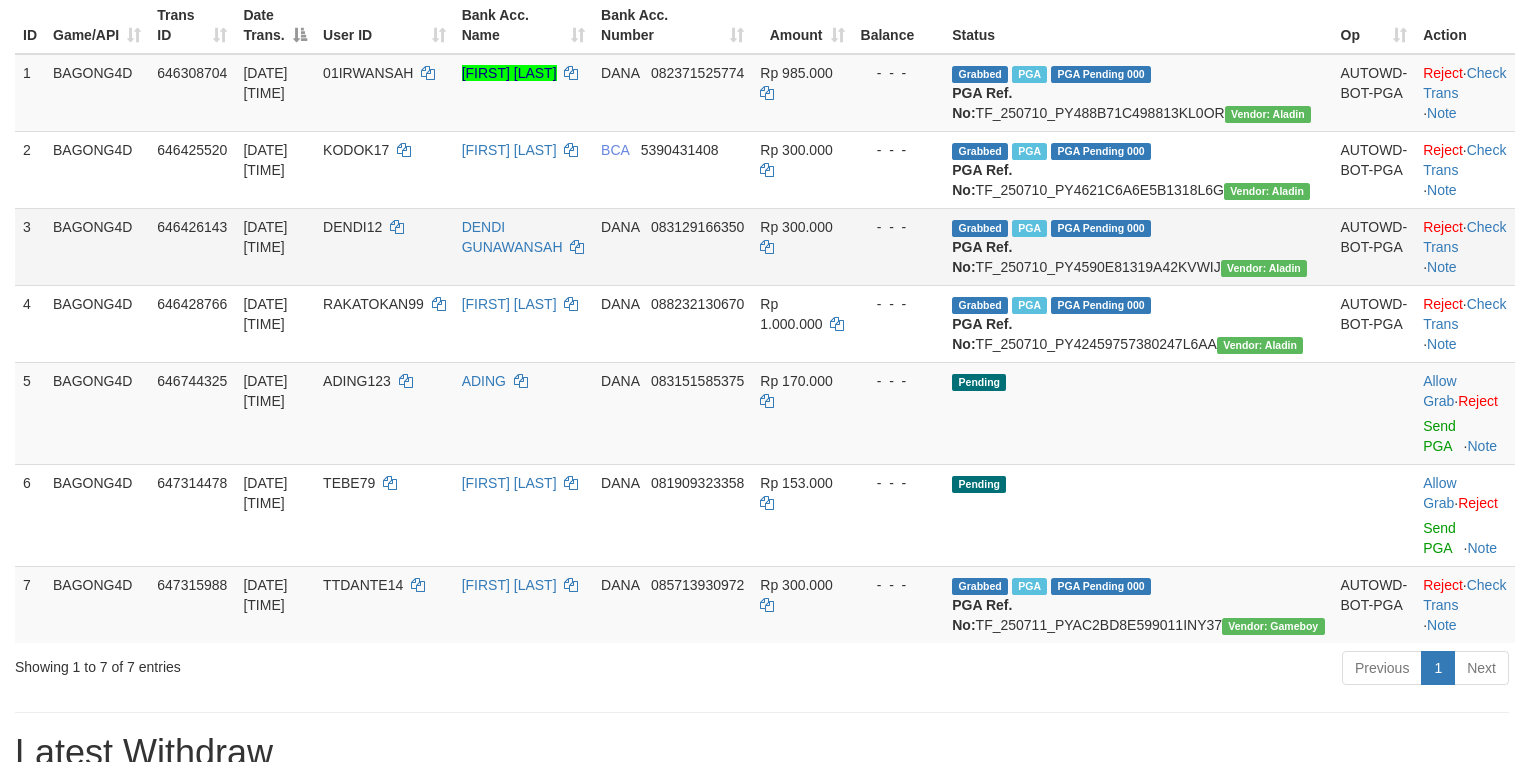 scroll, scrollTop: 400, scrollLeft: 0, axis: vertical 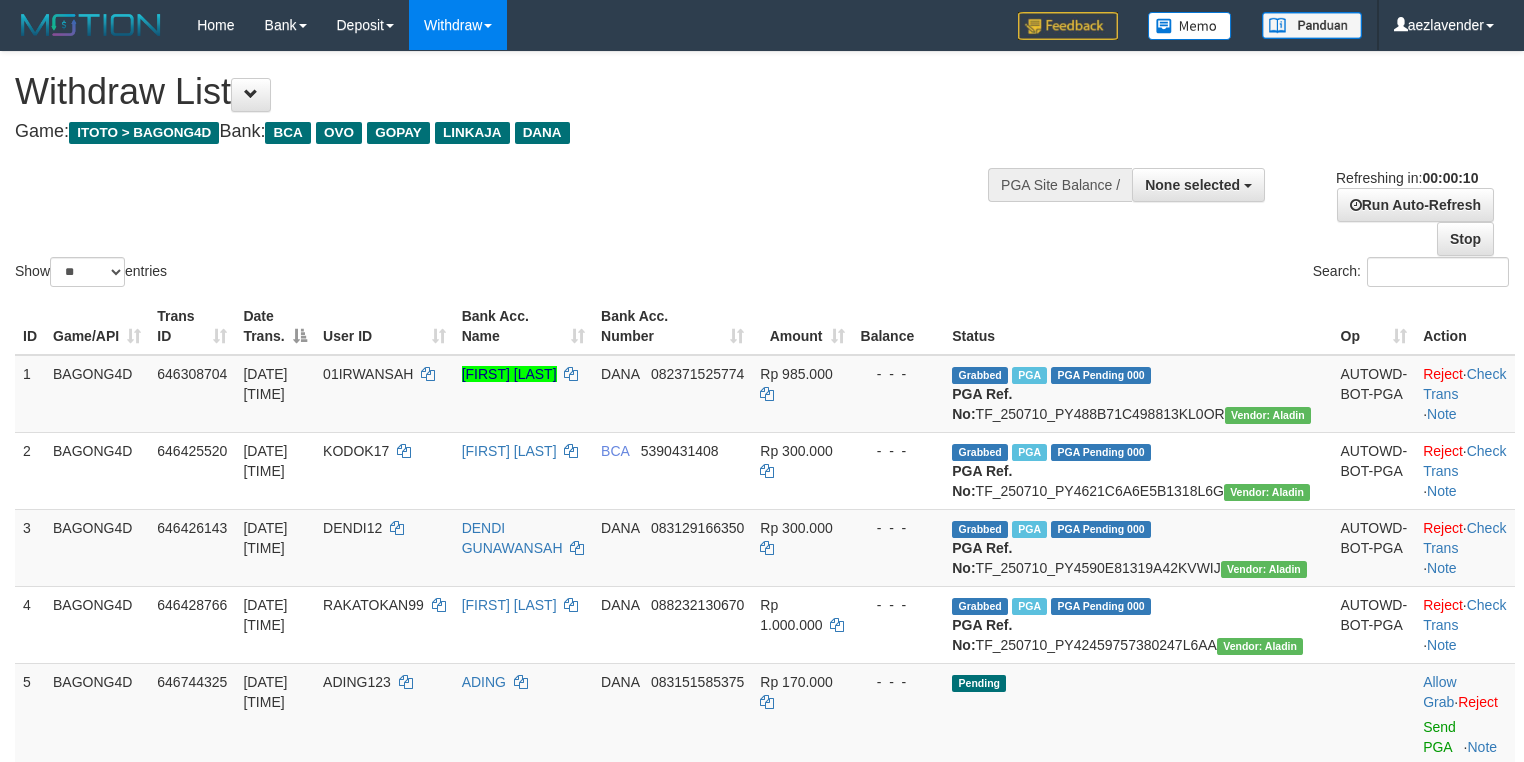 select 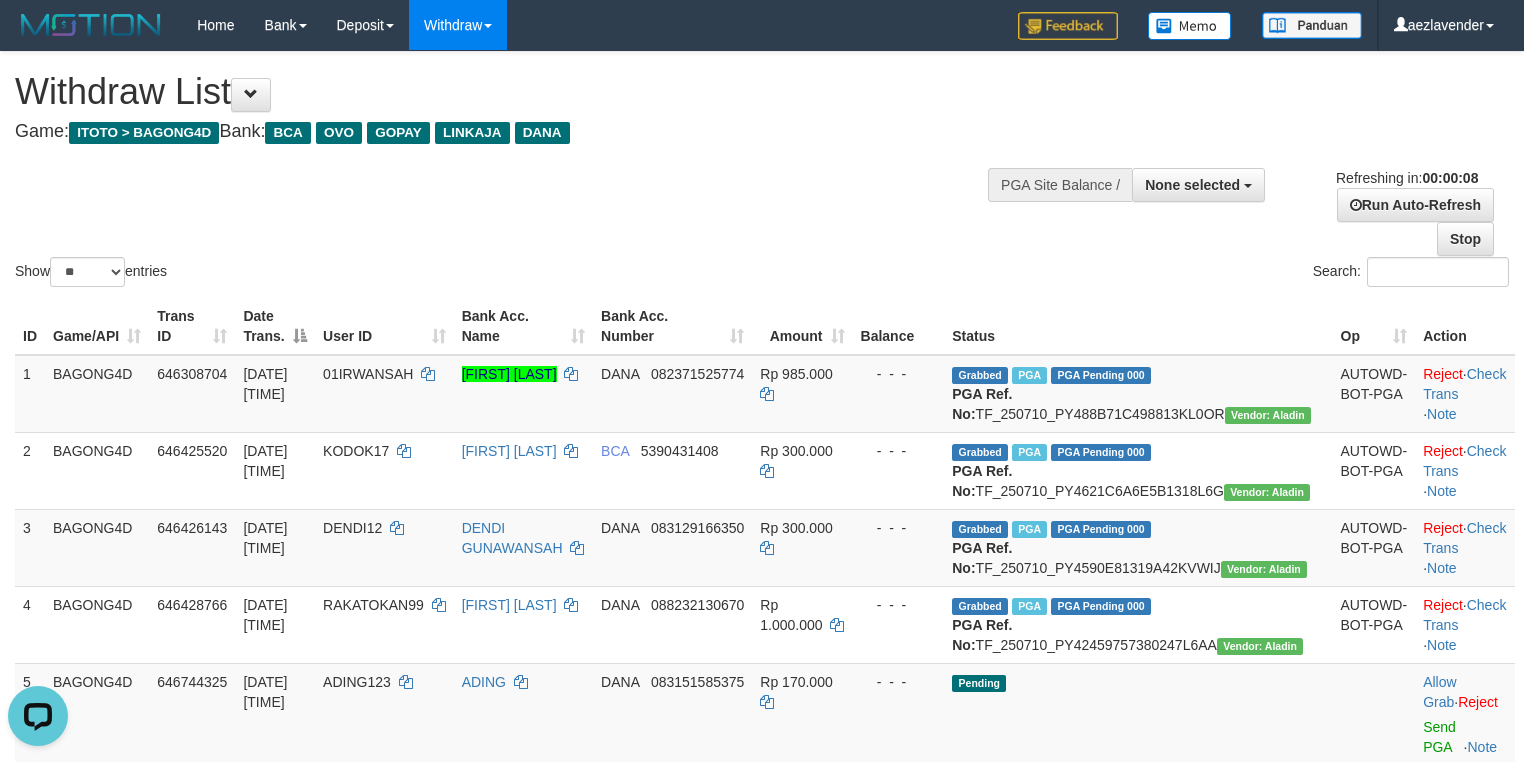 scroll, scrollTop: 0, scrollLeft: 0, axis: both 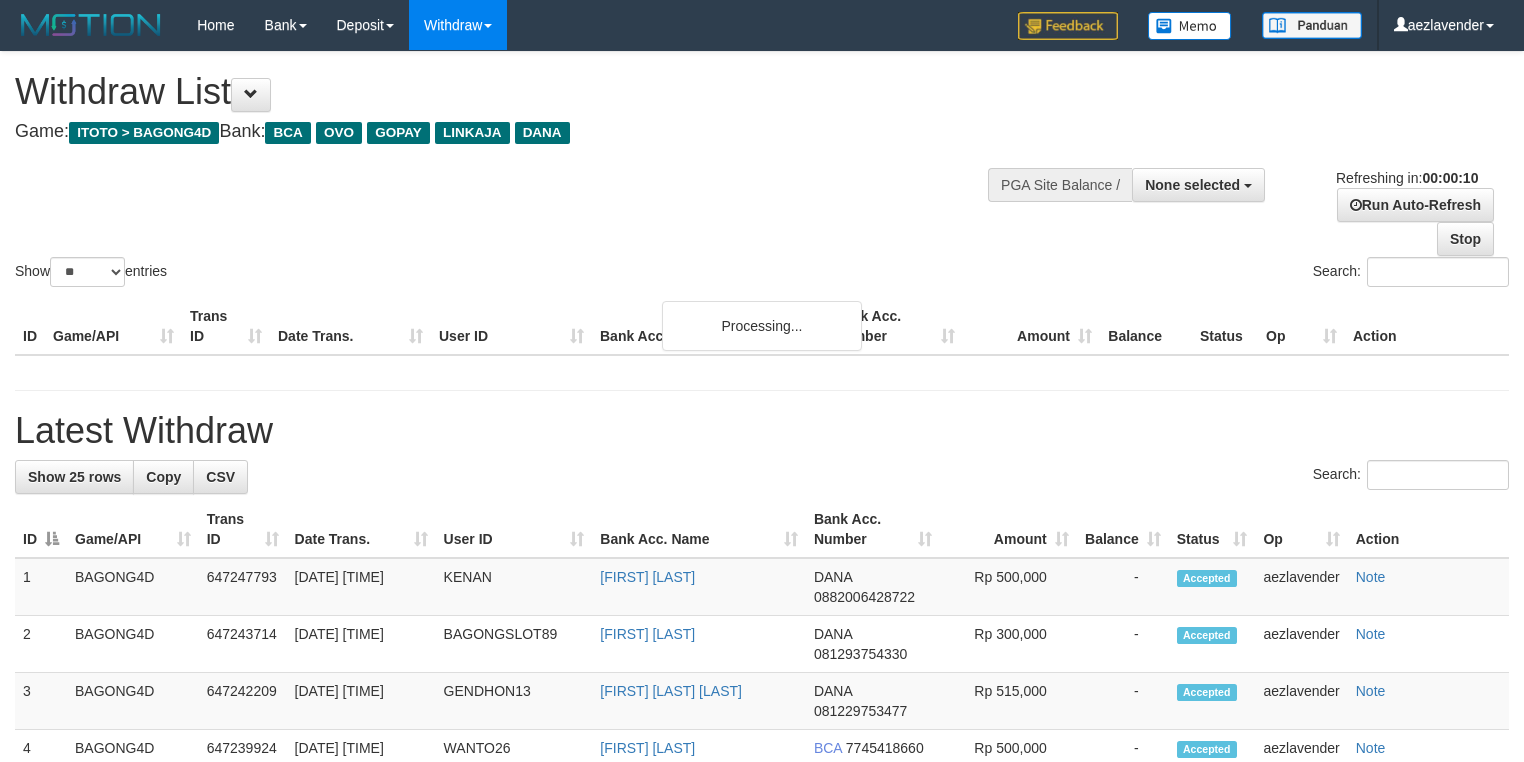 select 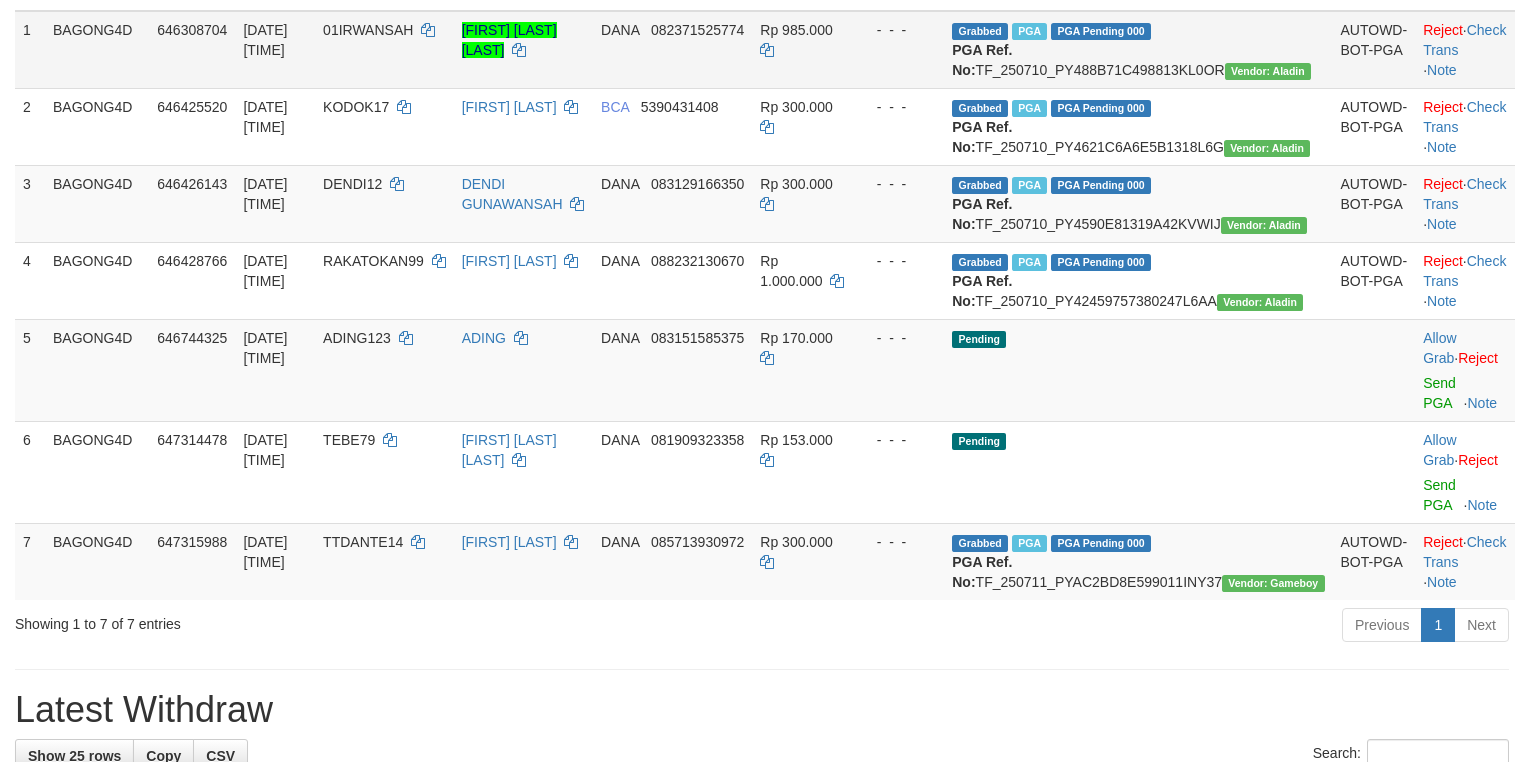 scroll, scrollTop: 400, scrollLeft: 0, axis: vertical 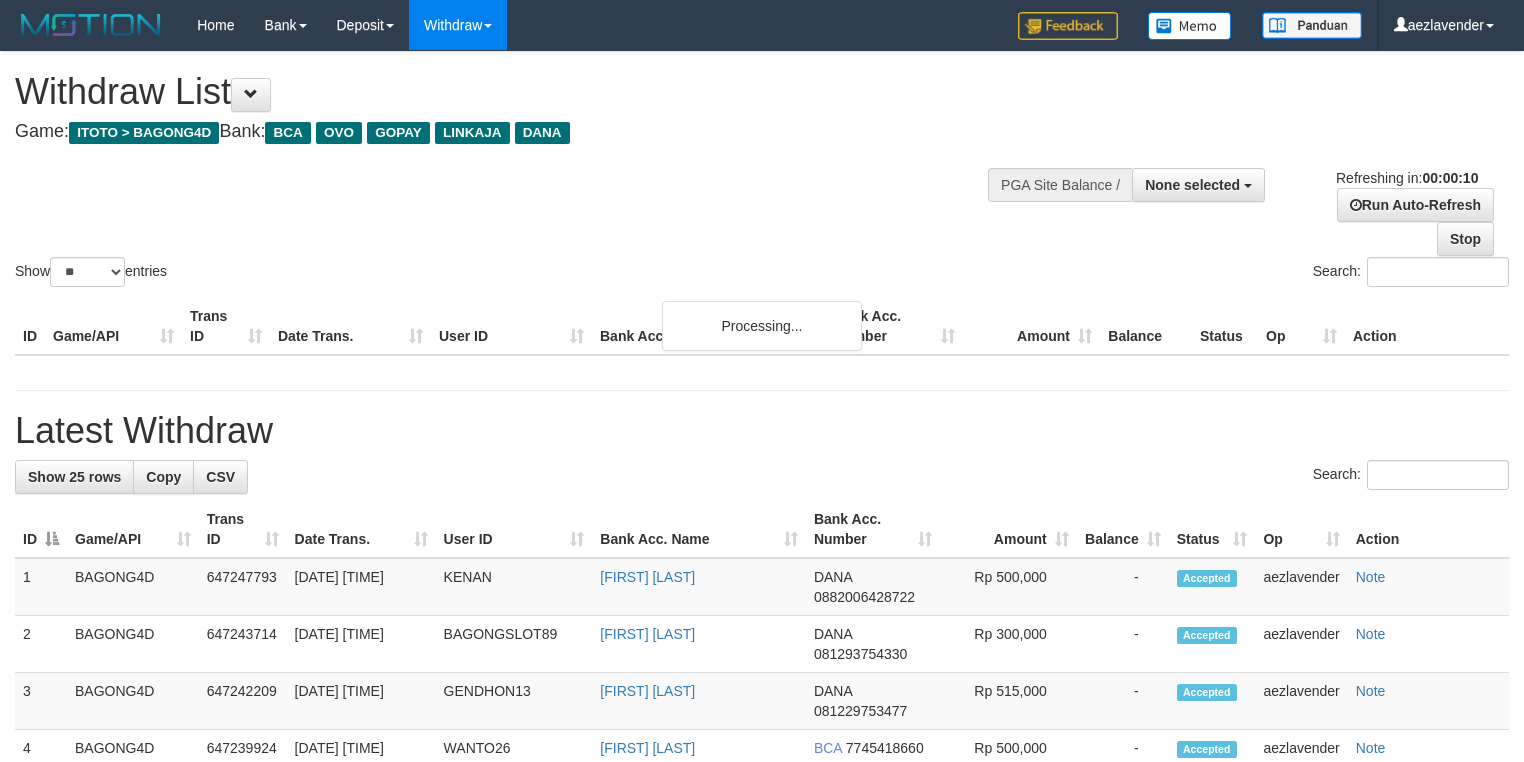 select 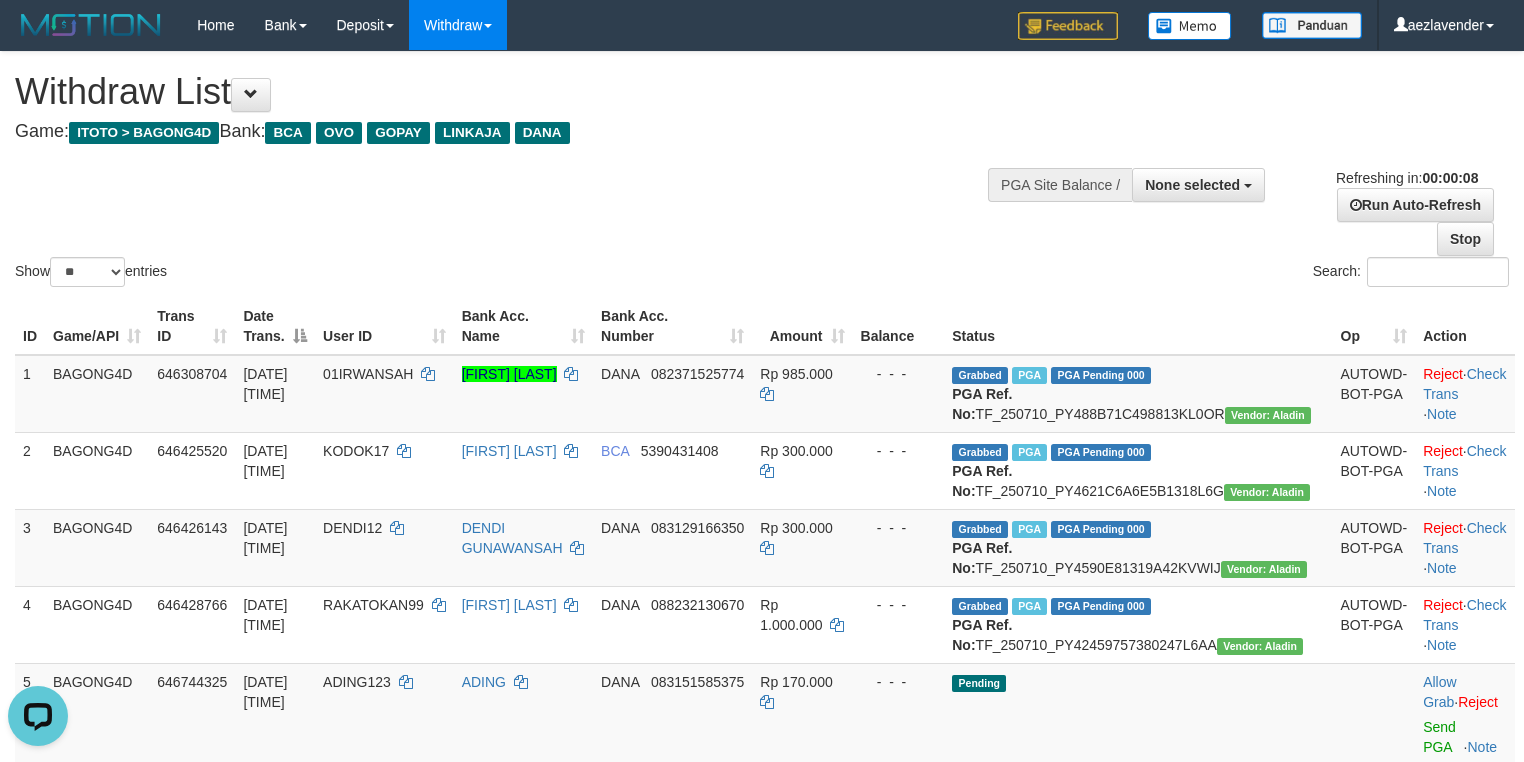 scroll, scrollTop: 0, scrollLeft: 0, axis: both 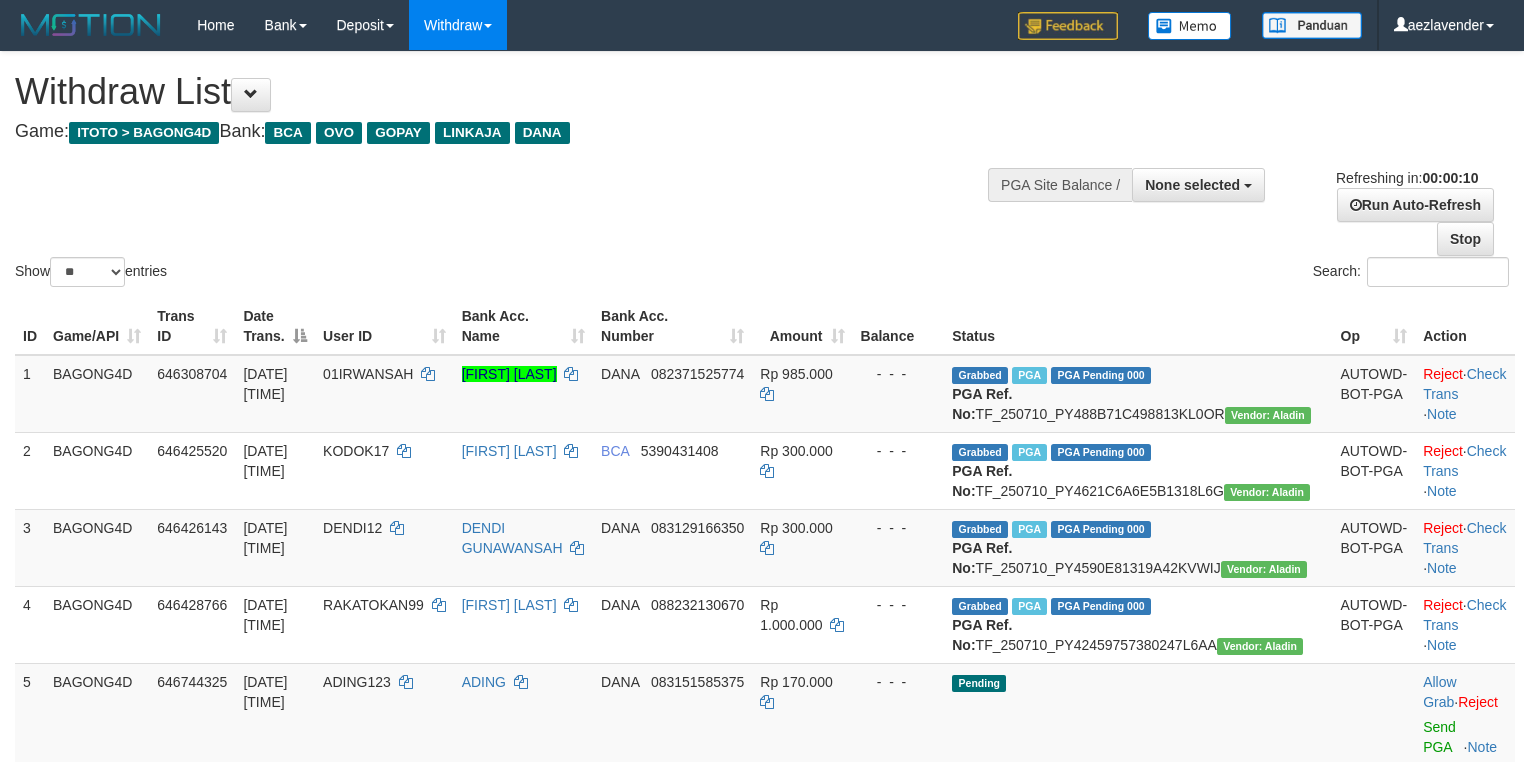 select 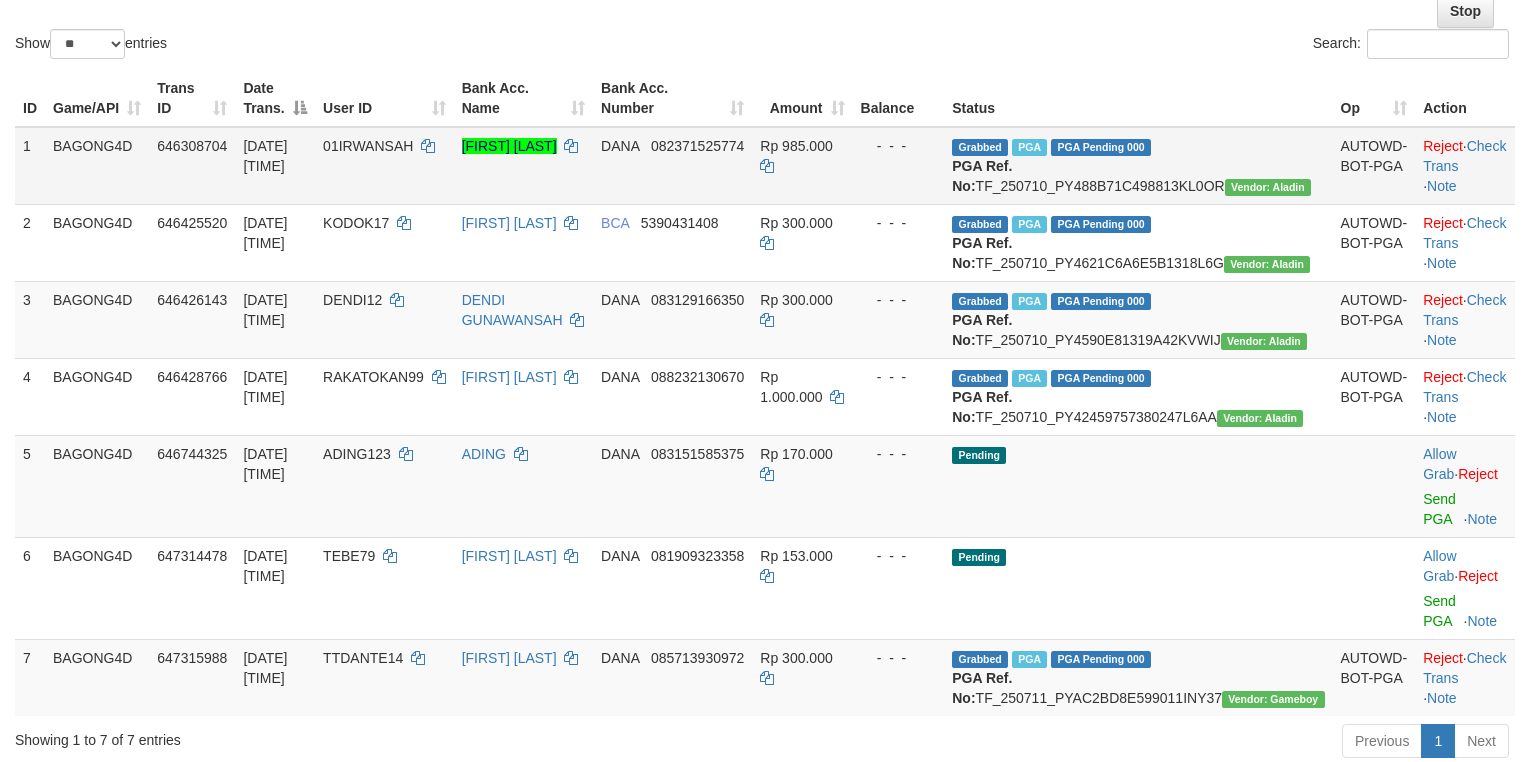 scroll, scrollTop: 266, scrollLeft: 0, axis: vertical 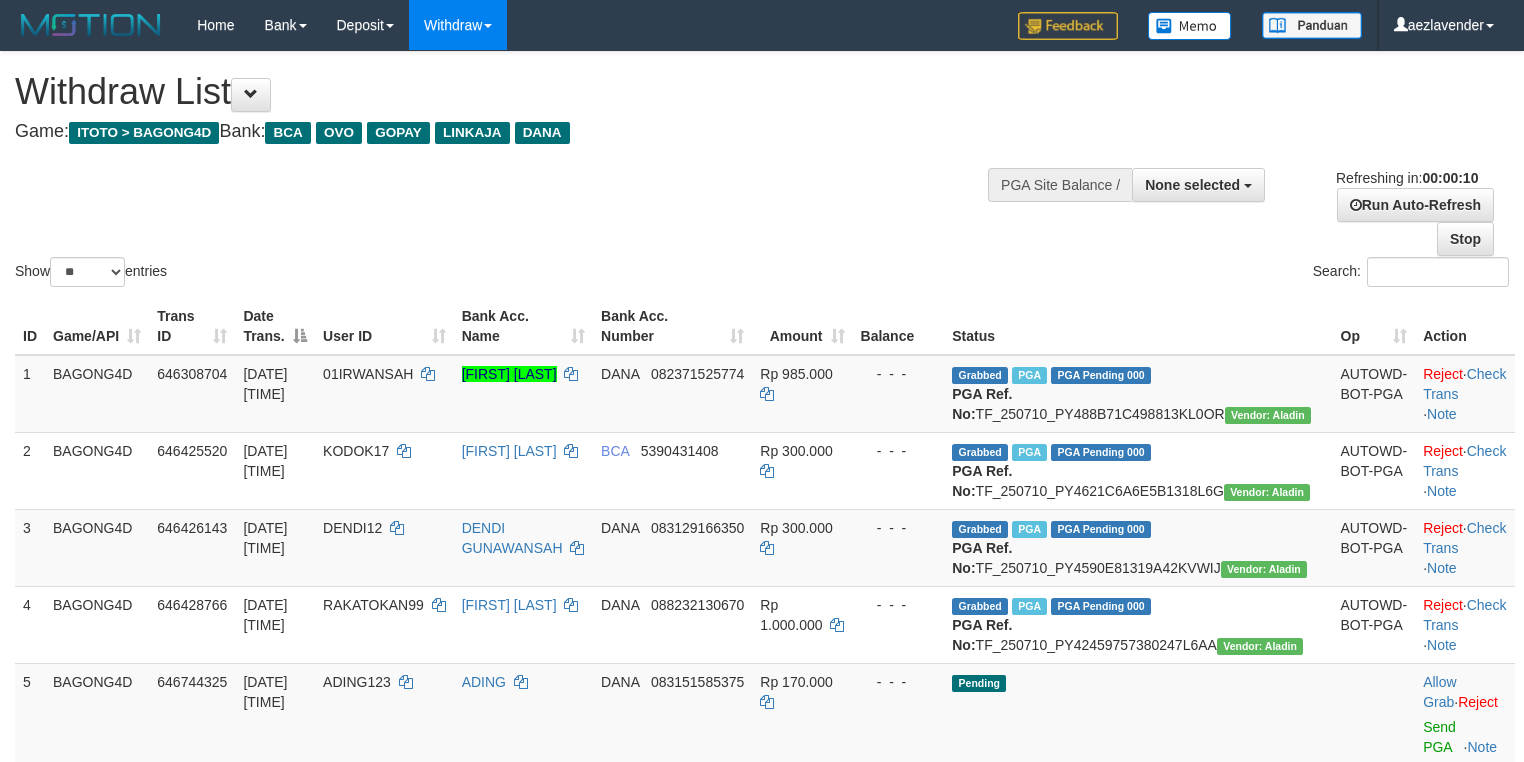select 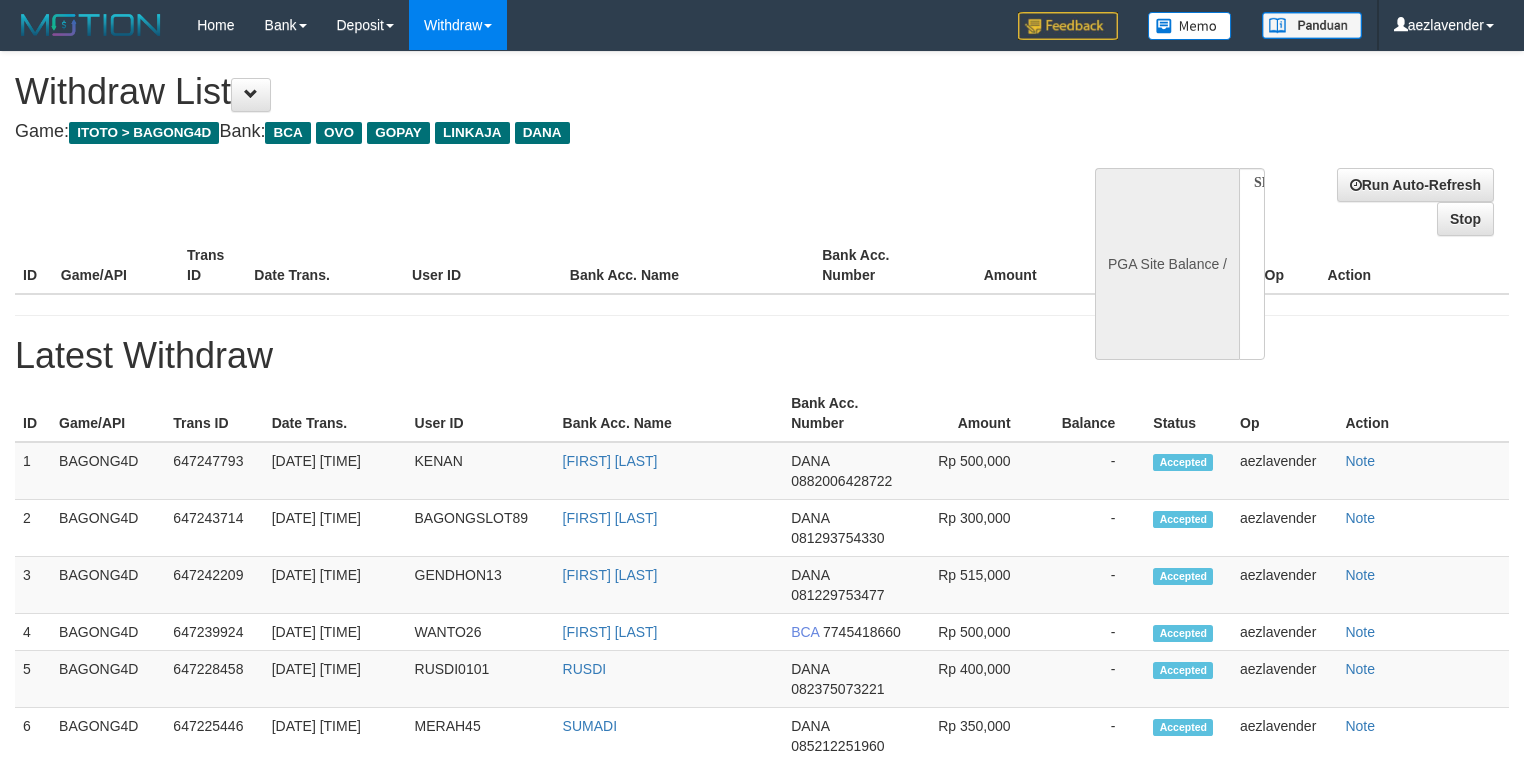 select 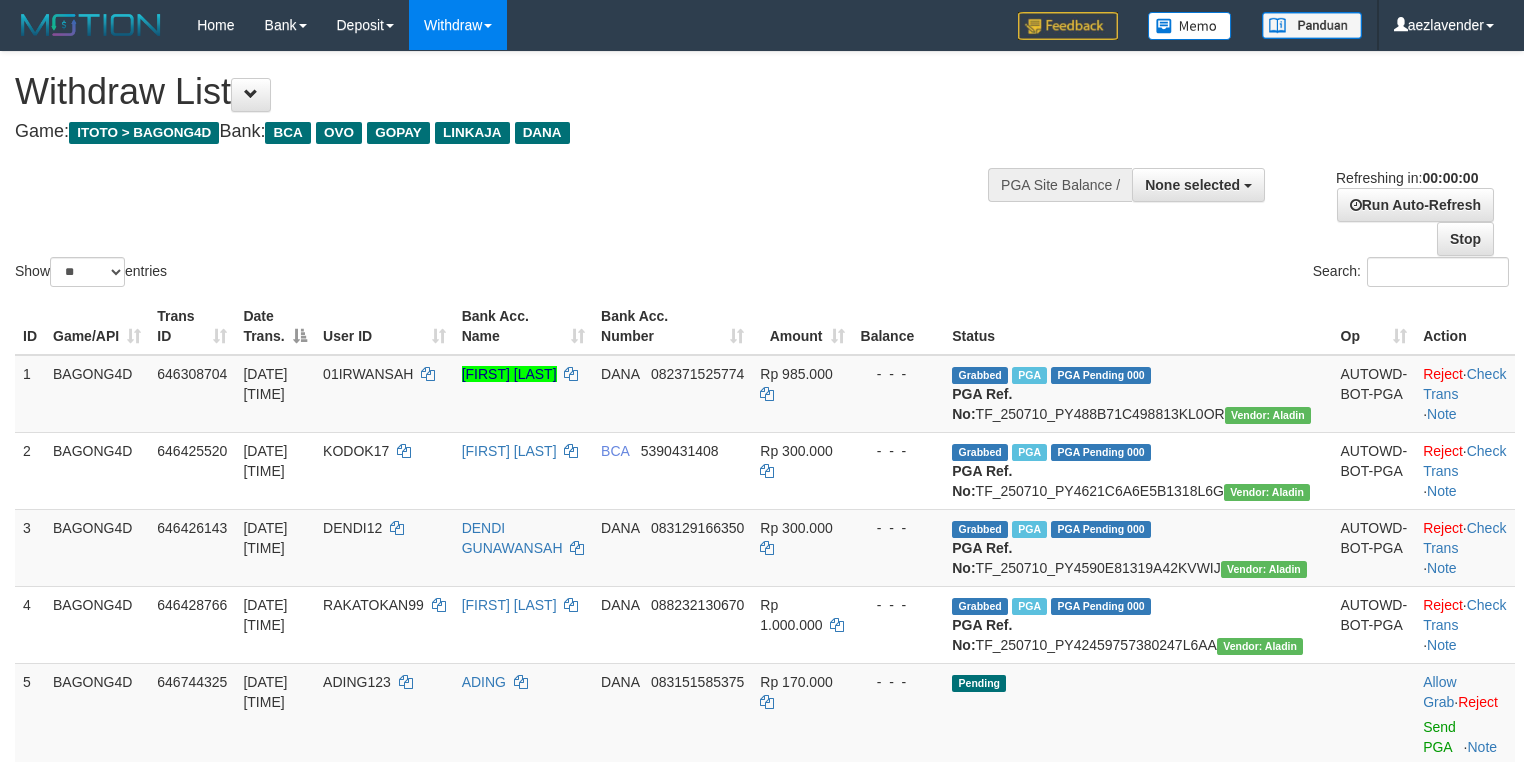 scroll, scrollTop: 0, scrollLeft: 0, axis: both 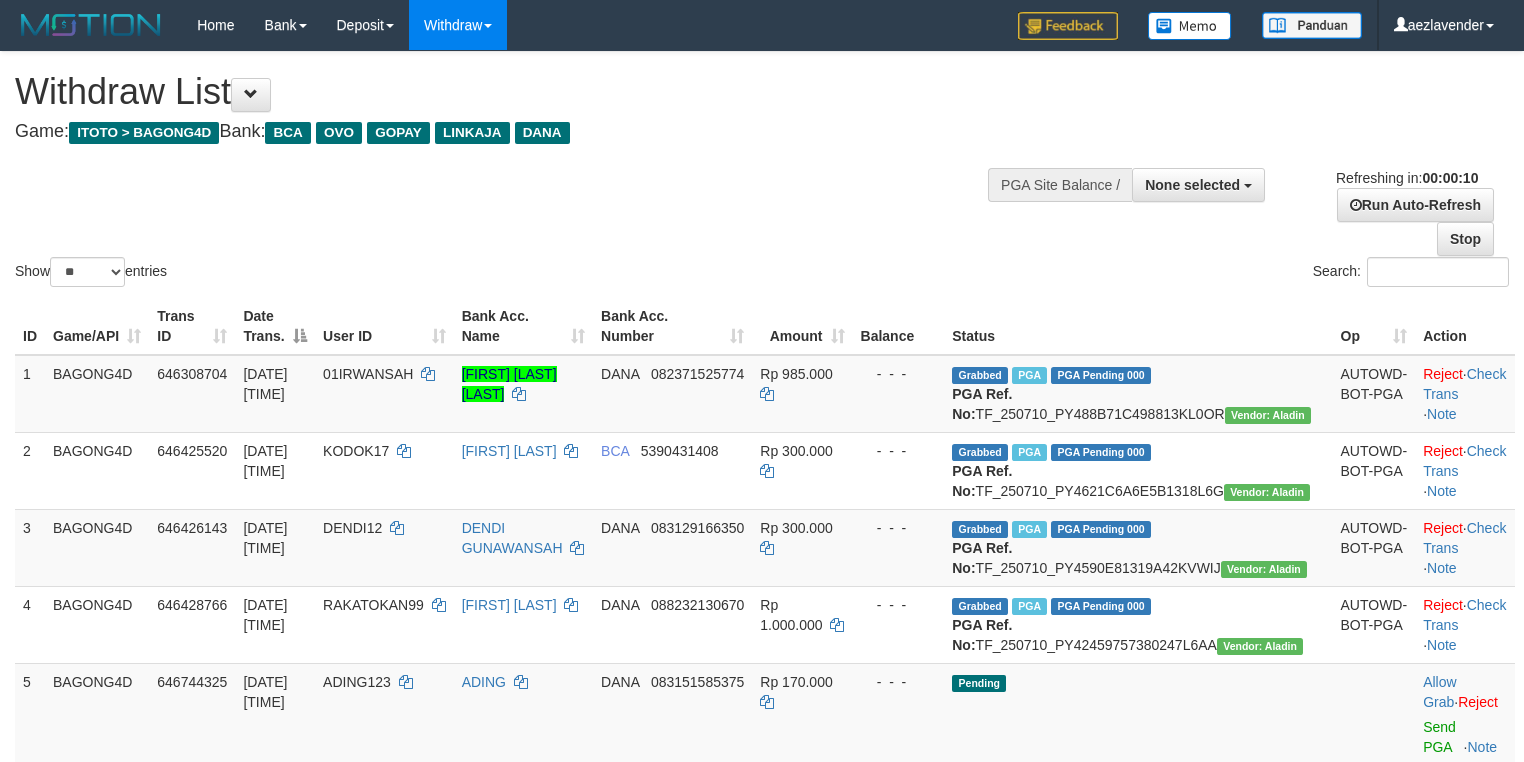 select 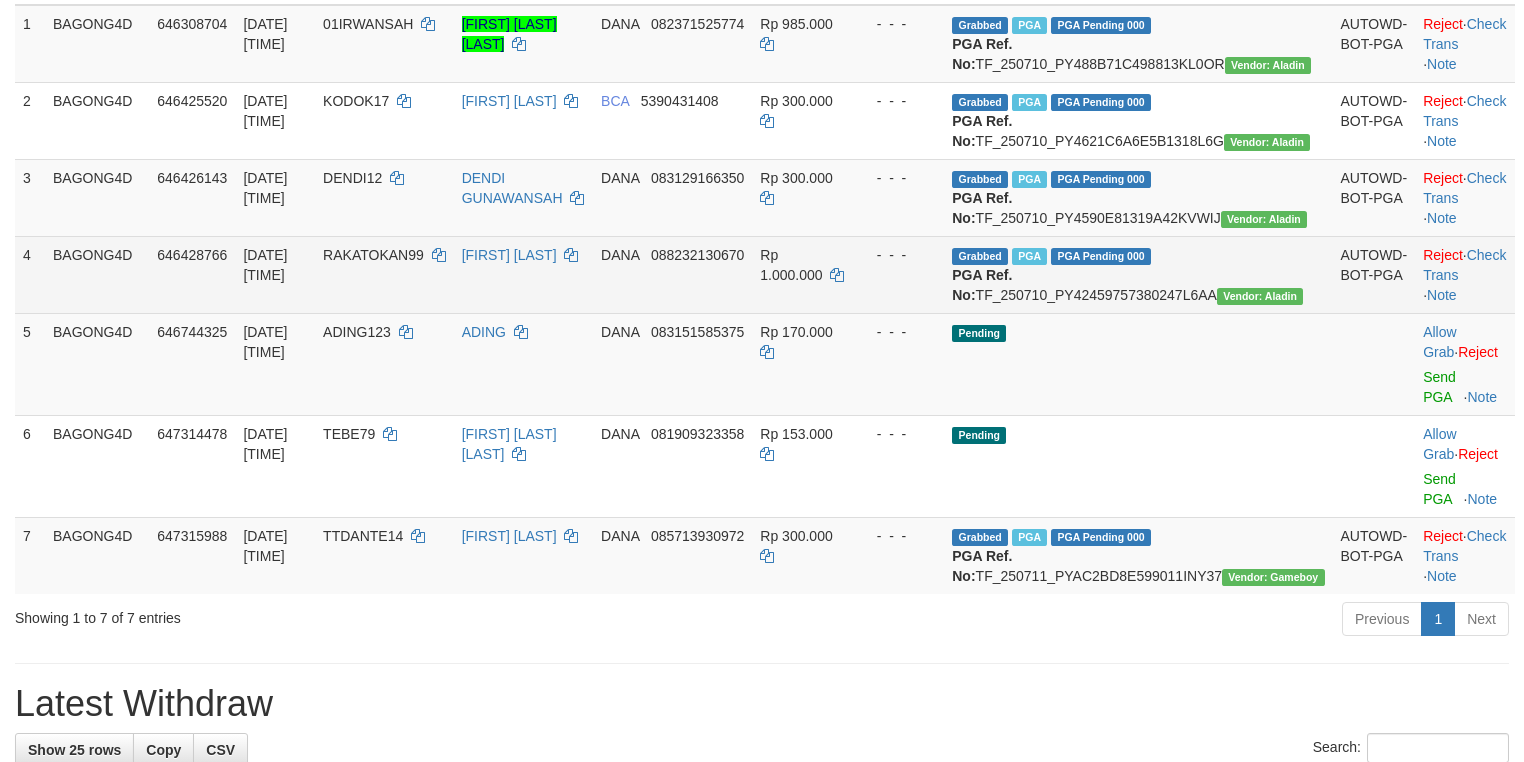 scroll, scrollTop: 400, scrollLeft: 0, axis: vertical 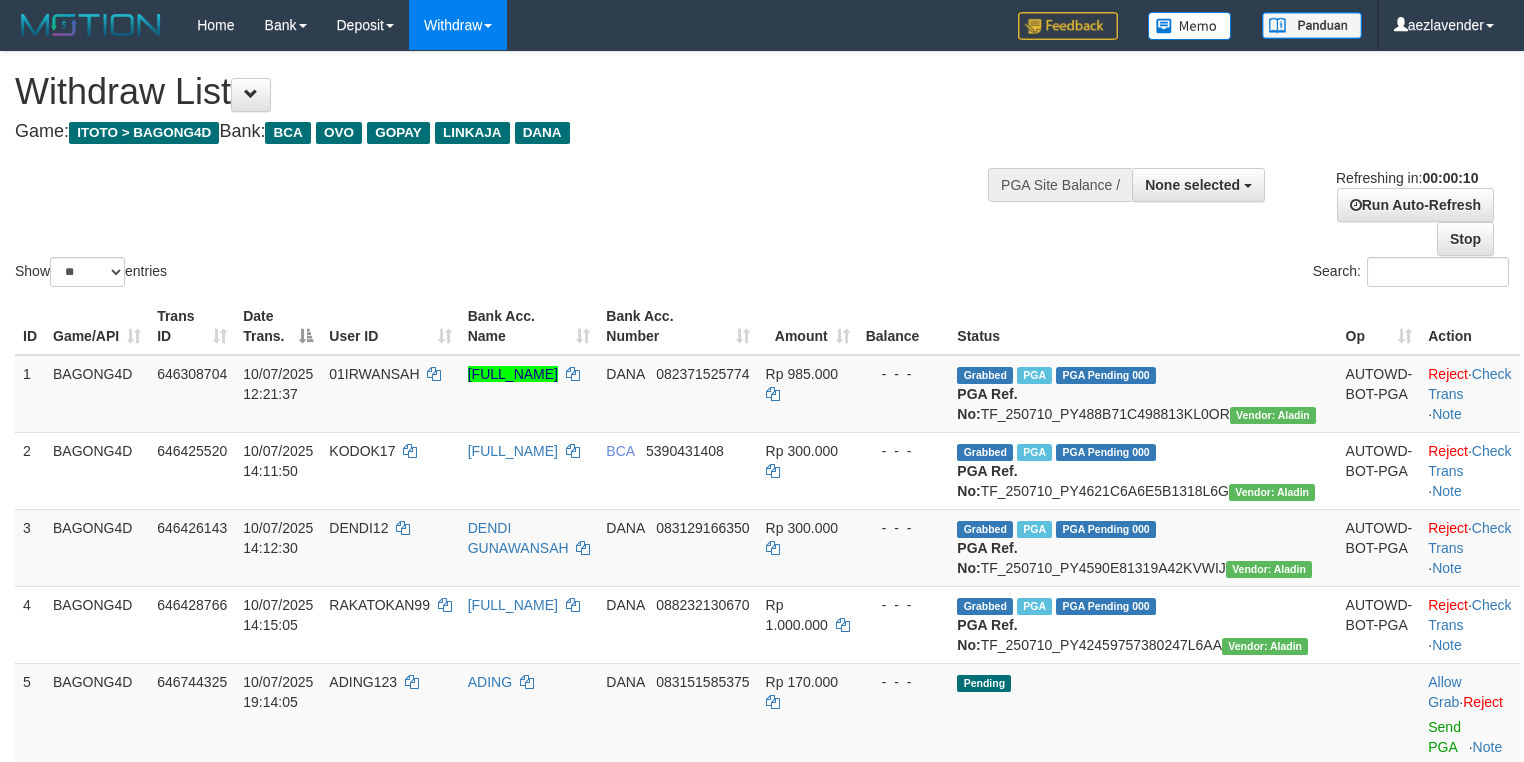 select 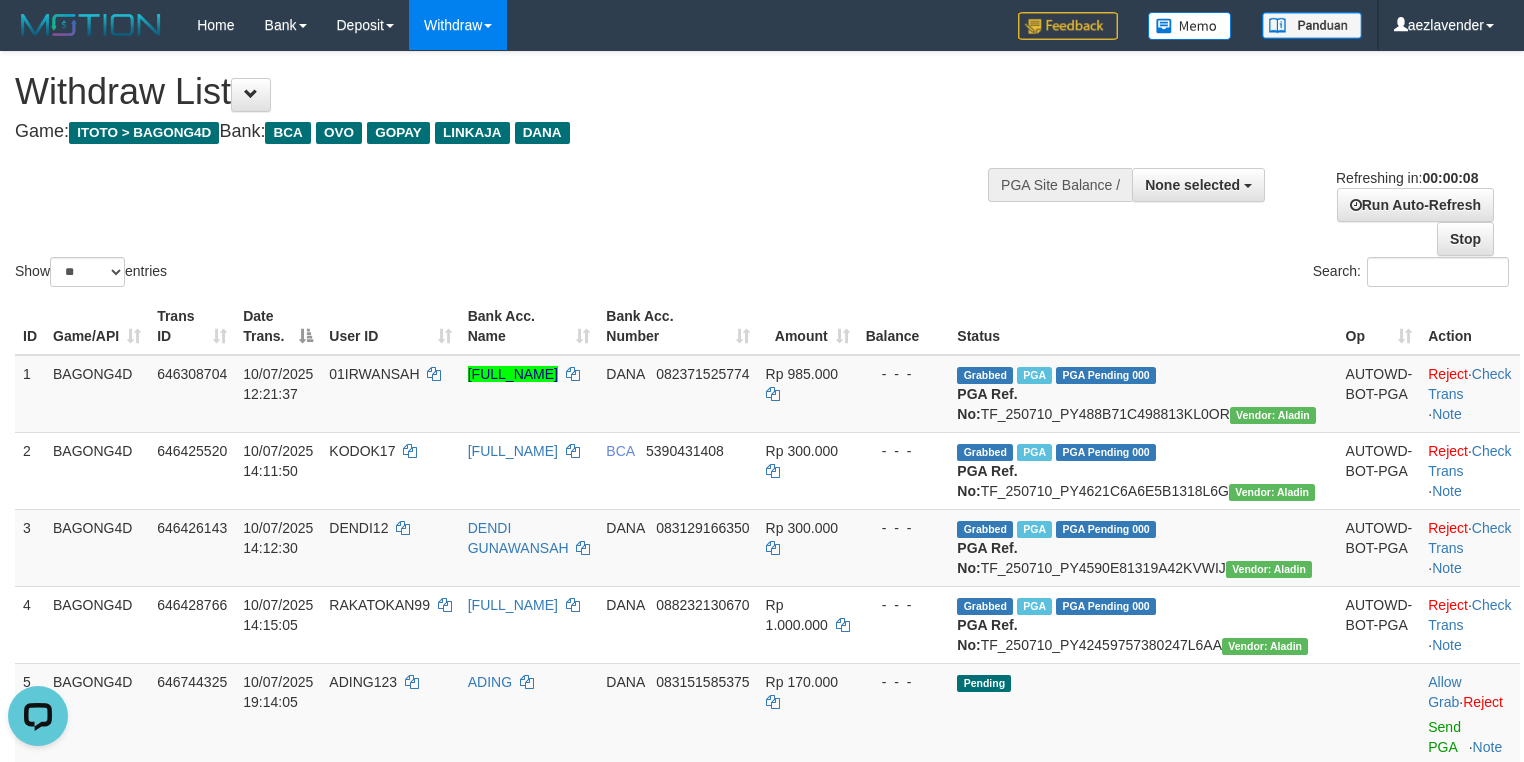 scroll, scrollTop: 0, scrollLeft: 0, axis: both 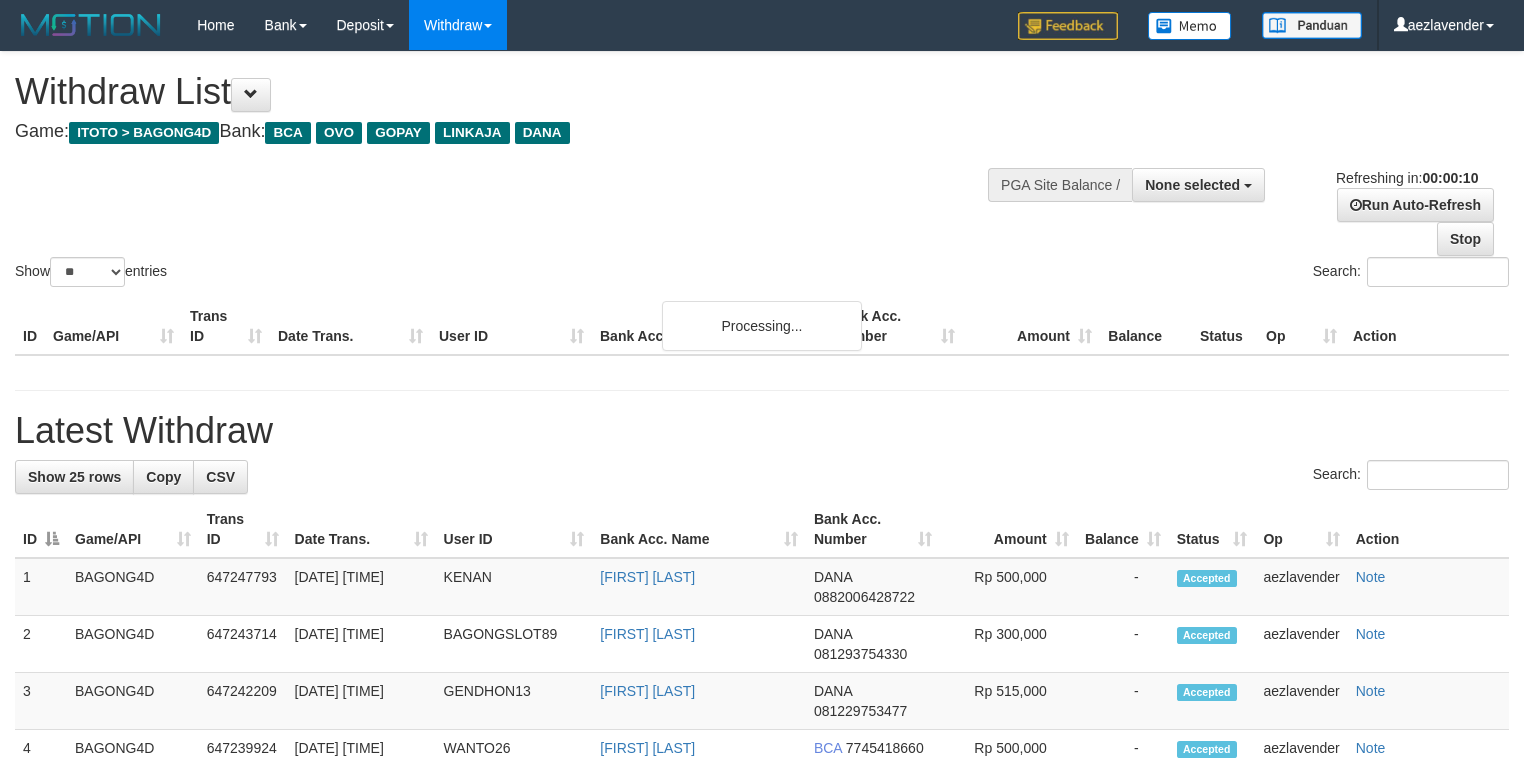 select 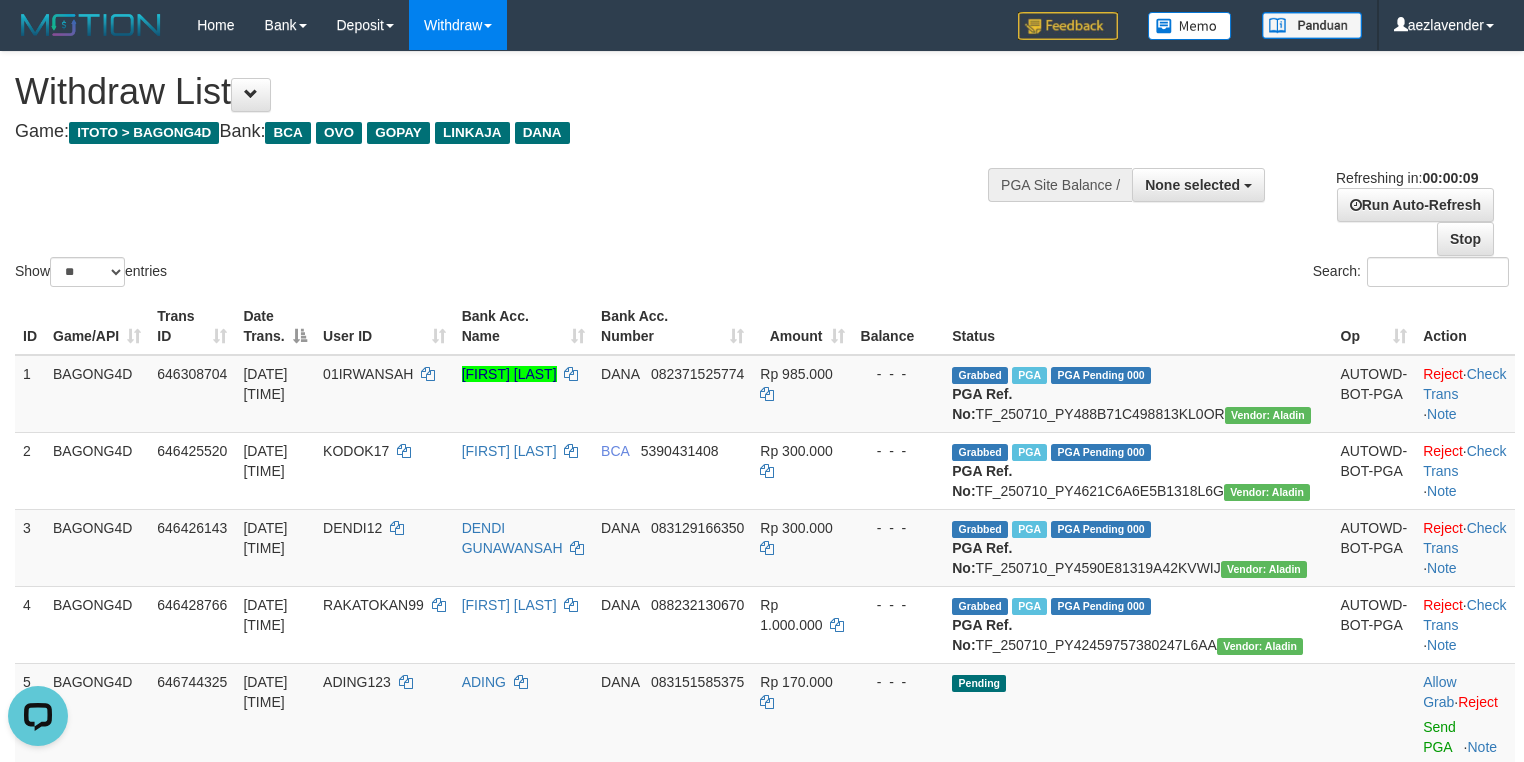 scroll, scrollTop: 0, scrollLeft: 0, axis: both 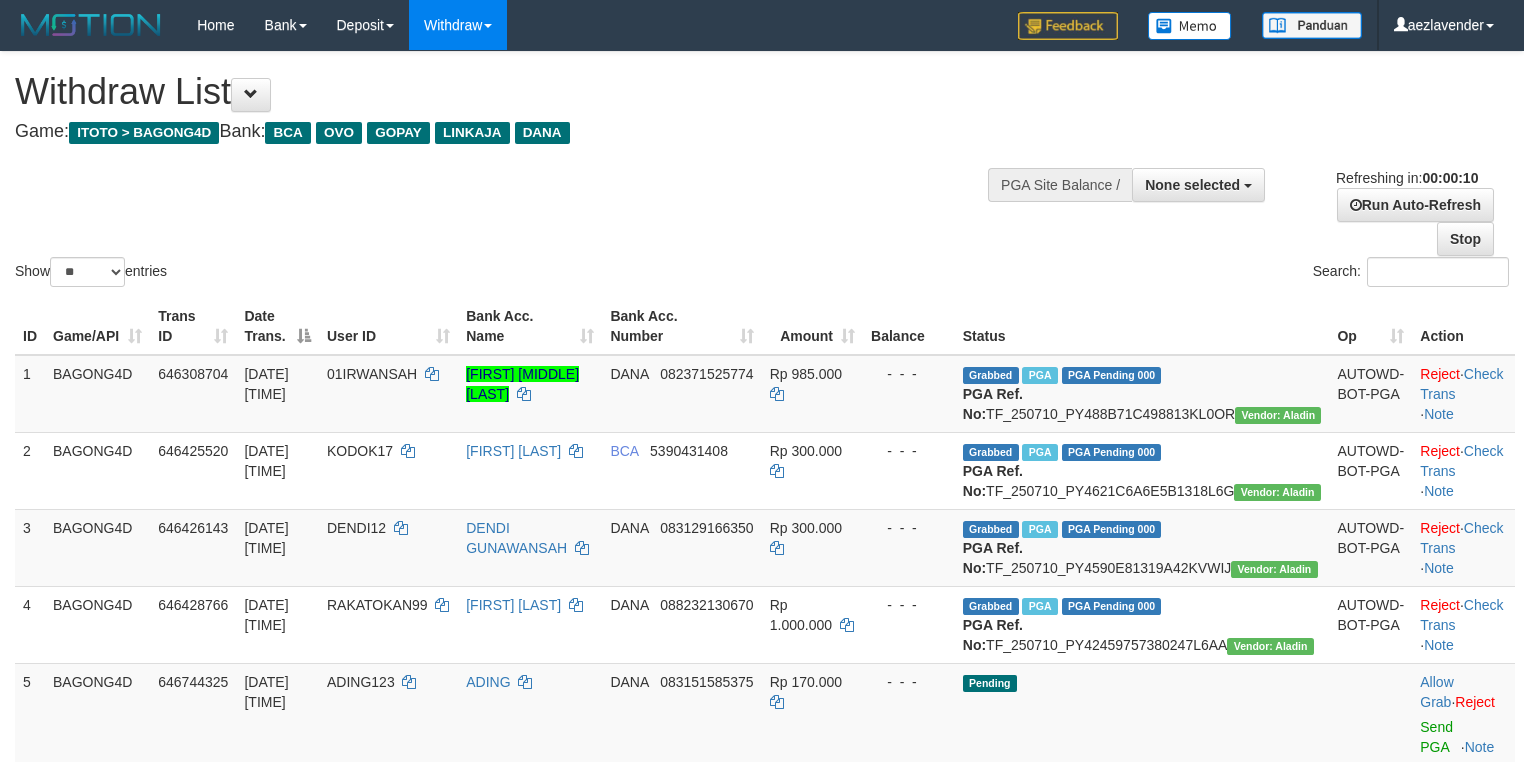 select 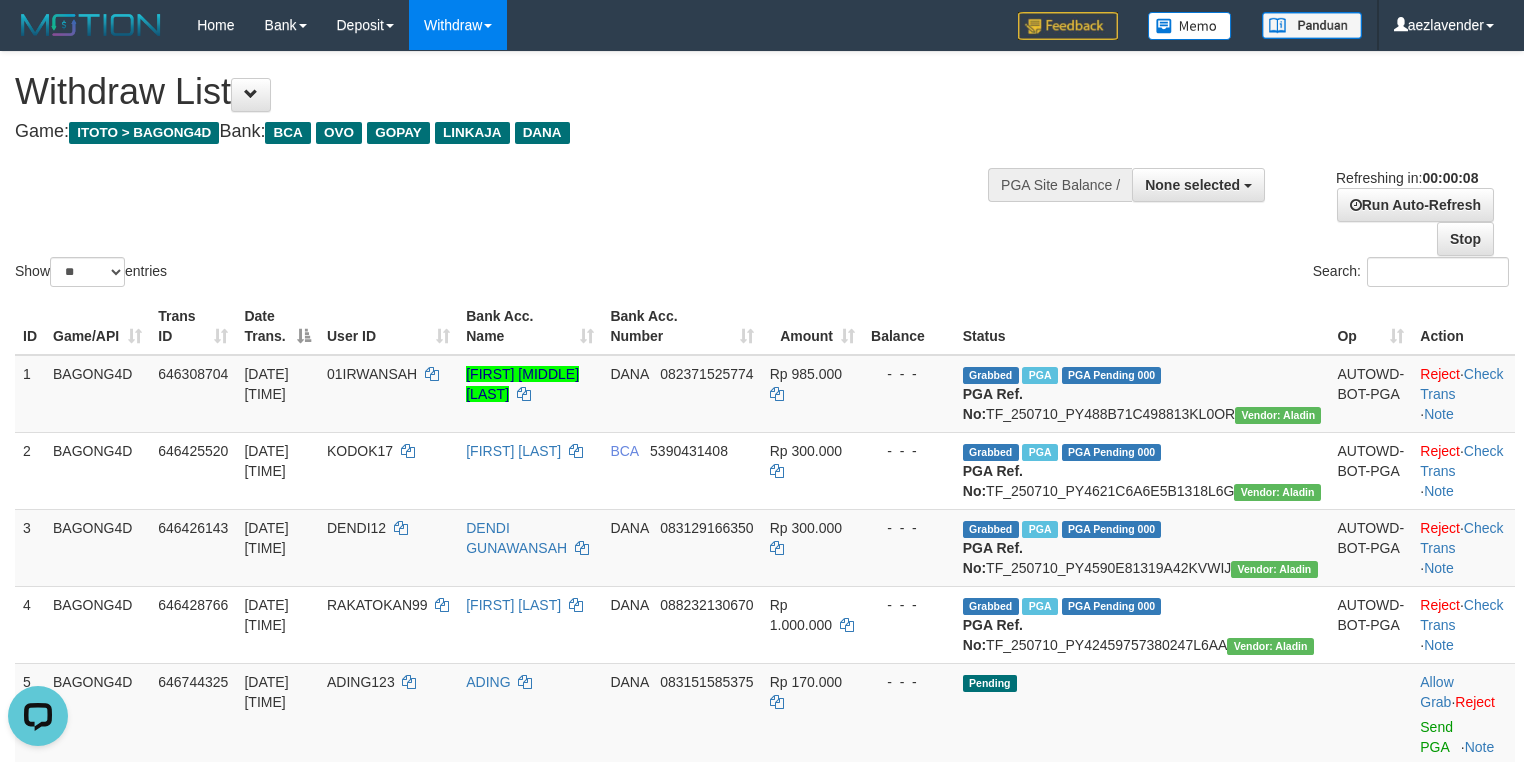 scroll, scrollTop: 0, scrollLeft: 0, axis: both 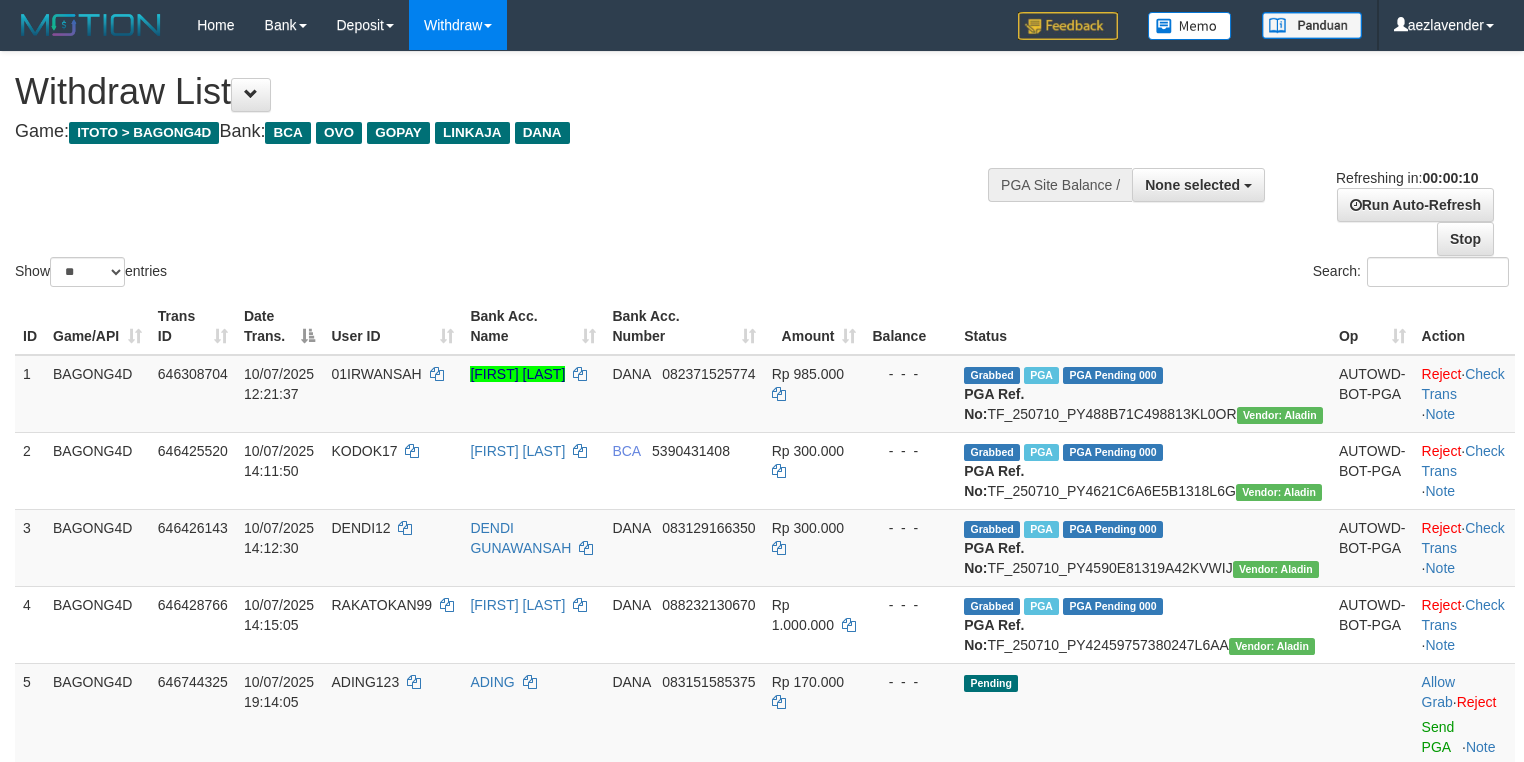 select 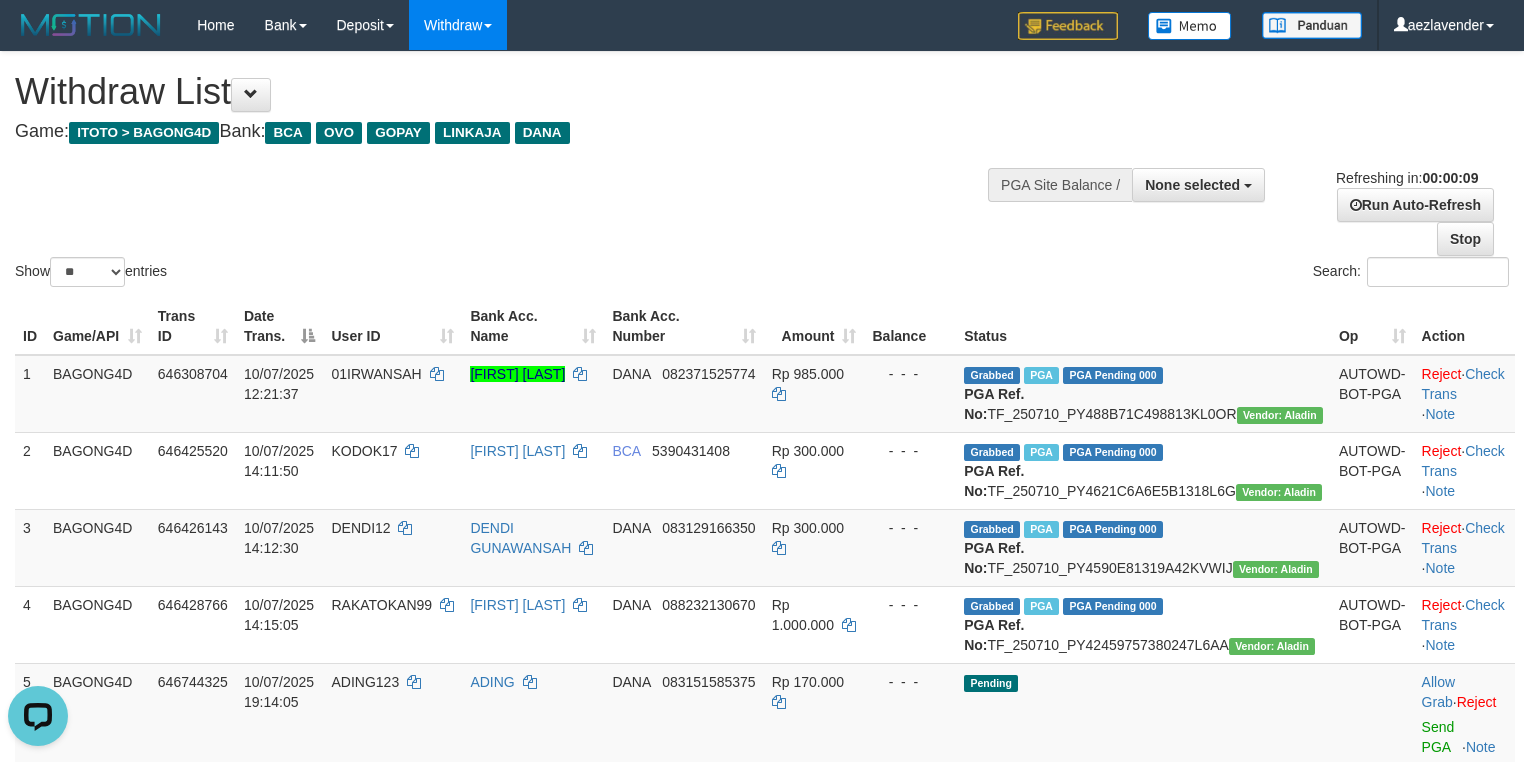 scroll, scrollTop: 0, scrollLeft: 0, axis: both 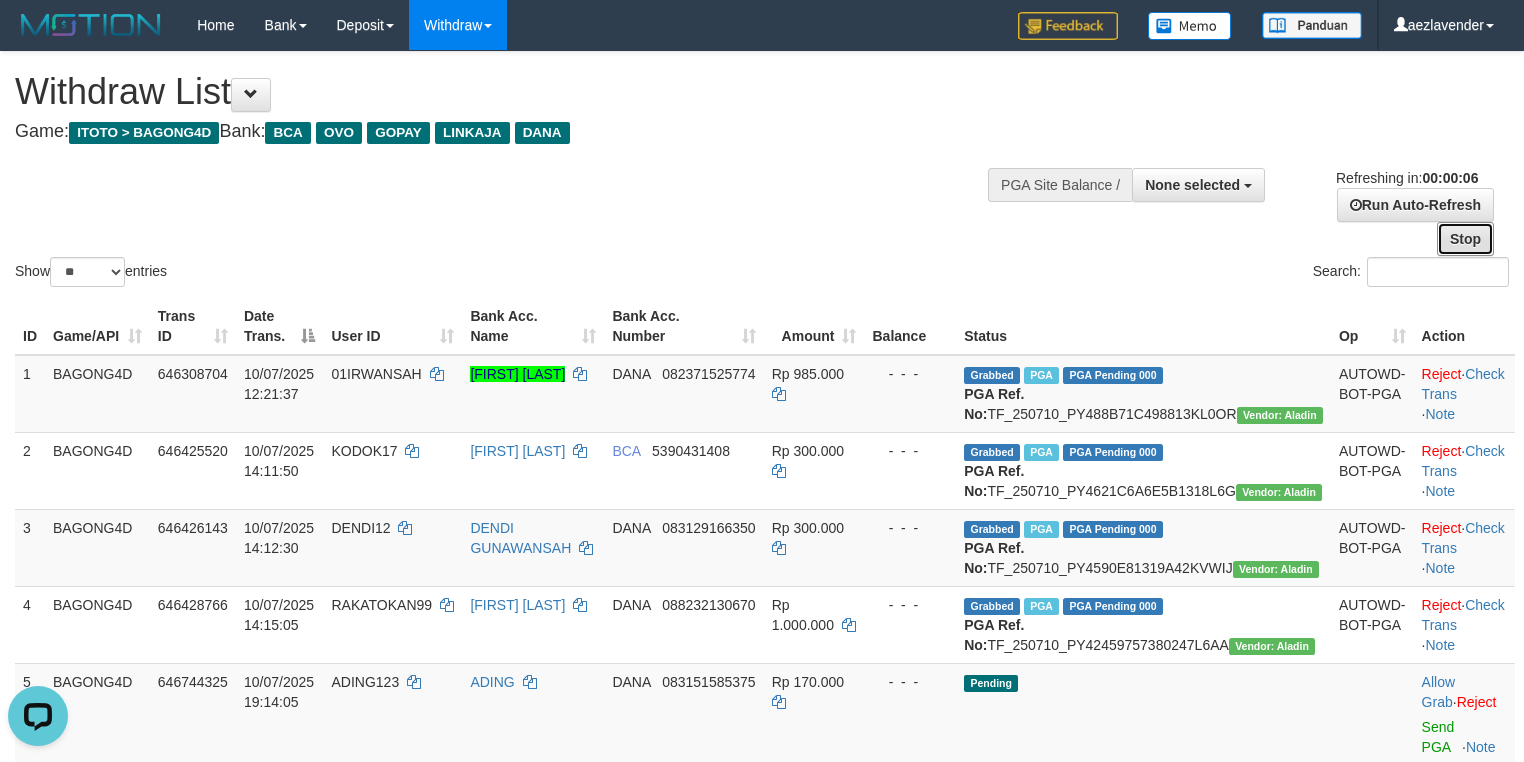 drag, startPoint x: 1452, startPoint y: 240, endPoint x: 1427, endPoint y: 243, distance: 25.179358 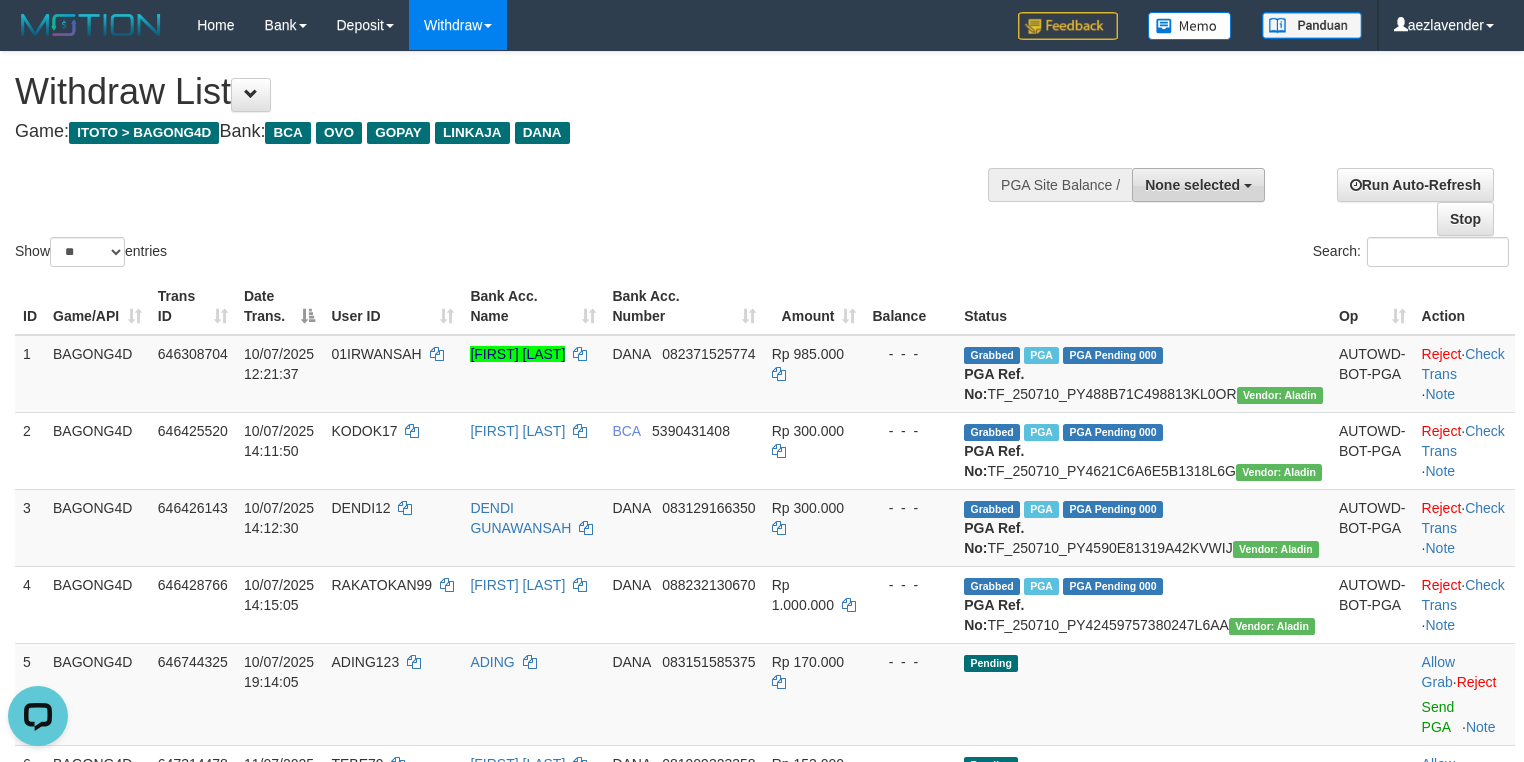 click on "None selected" at bounding box center [1198, 185] 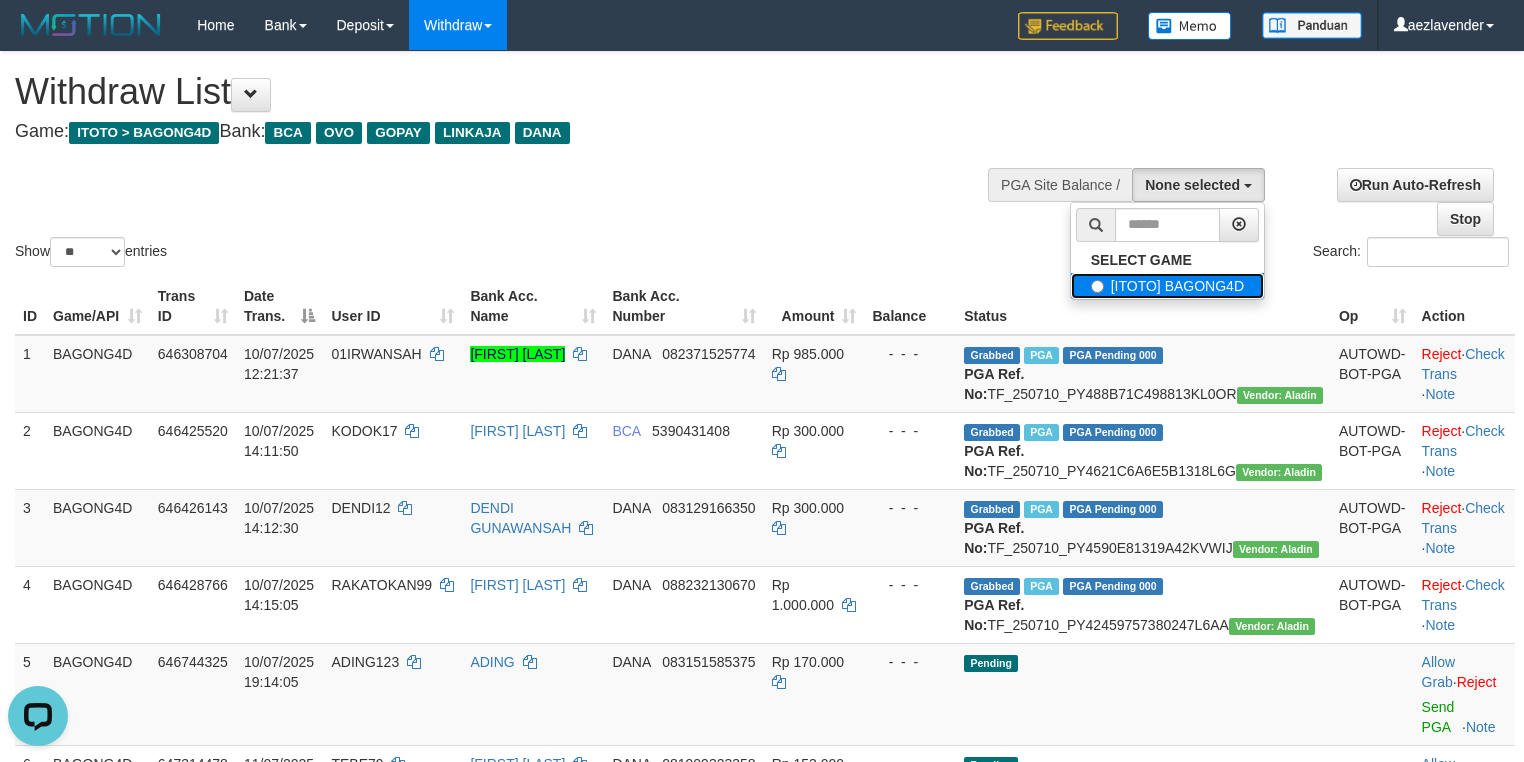 click on "[ITOTO] BAGONG4D" at bounding box center [1167, 286] 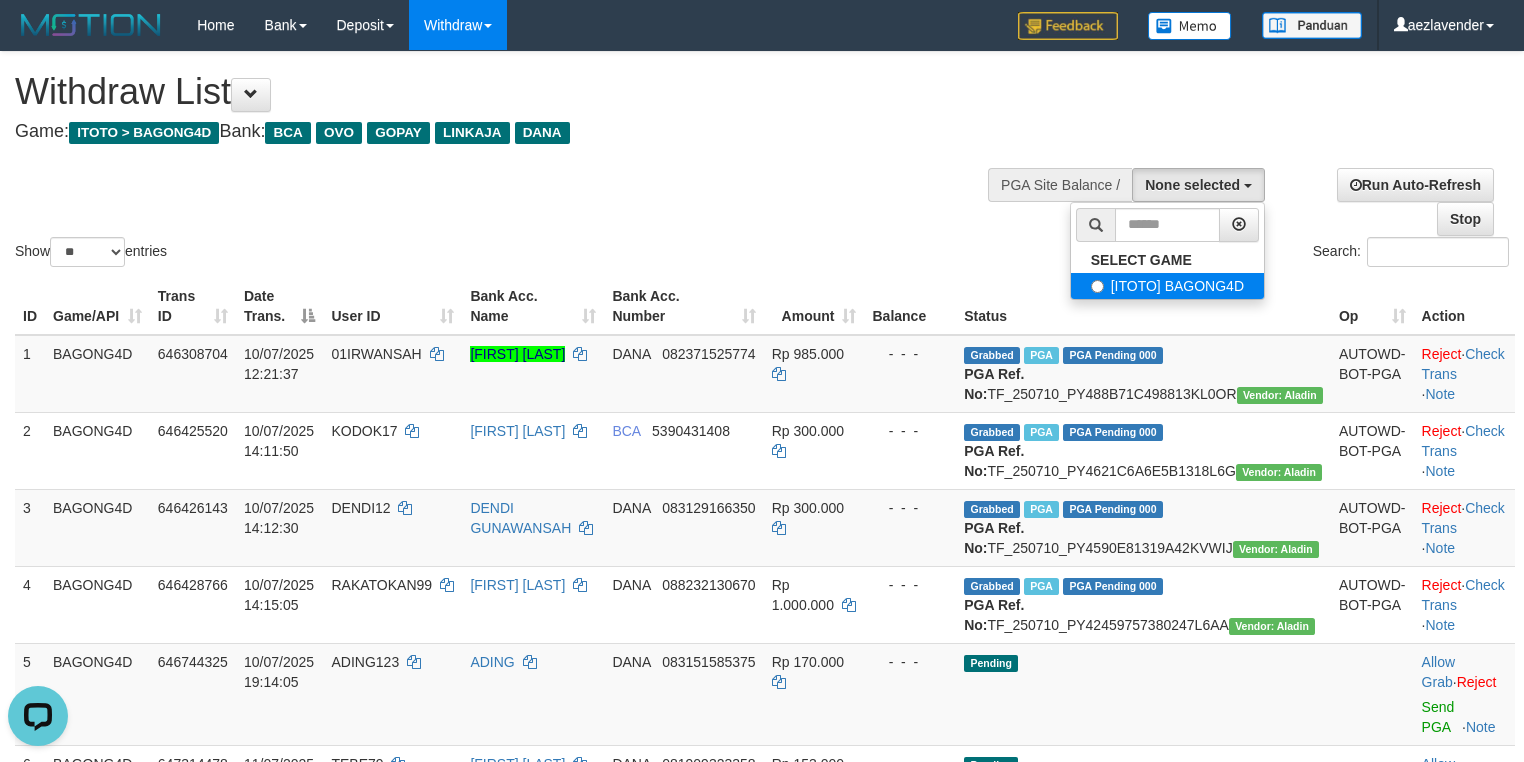 select on "***" 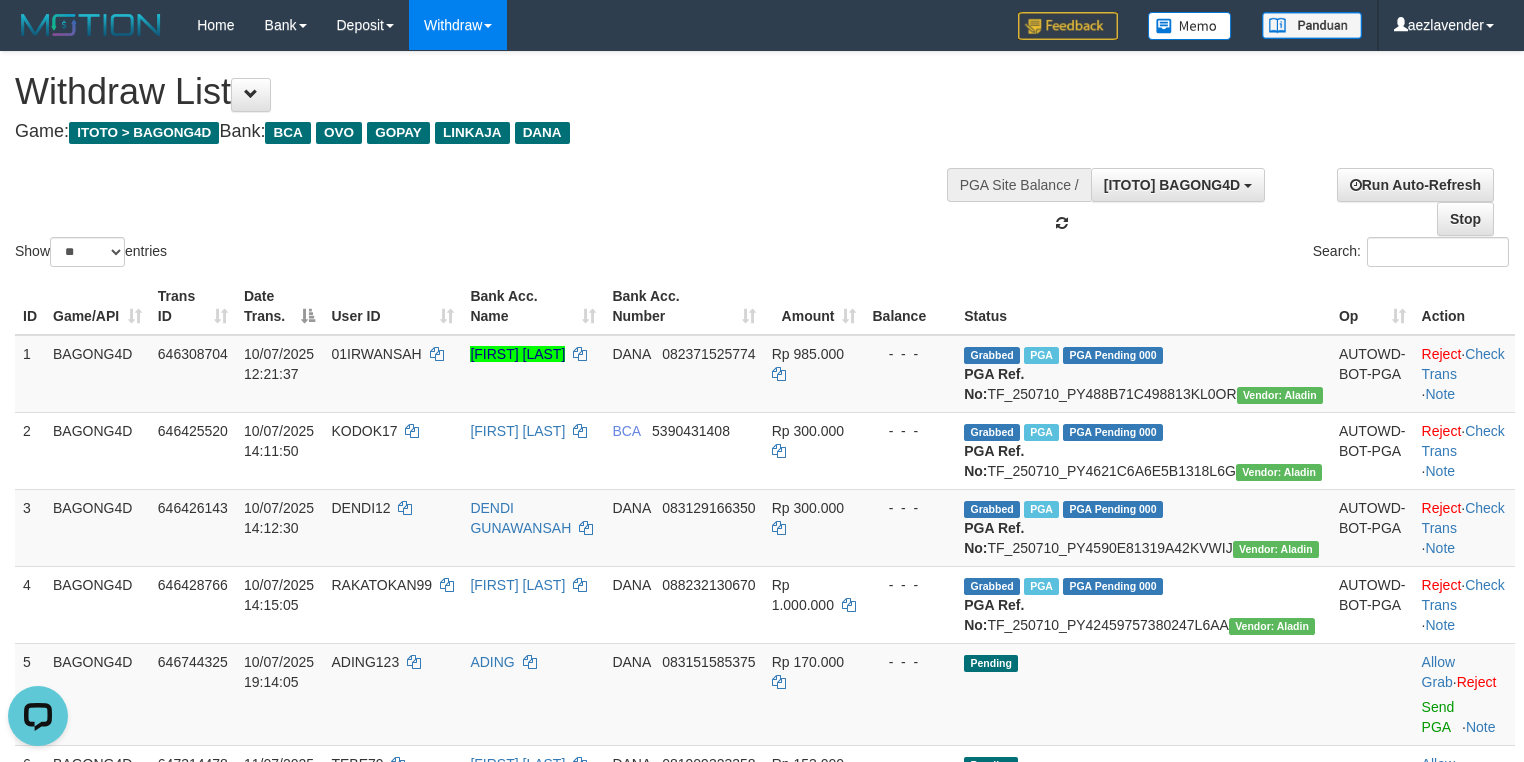 scroll, scrollTop: 17, scrollLeft: 0, axis: vertical 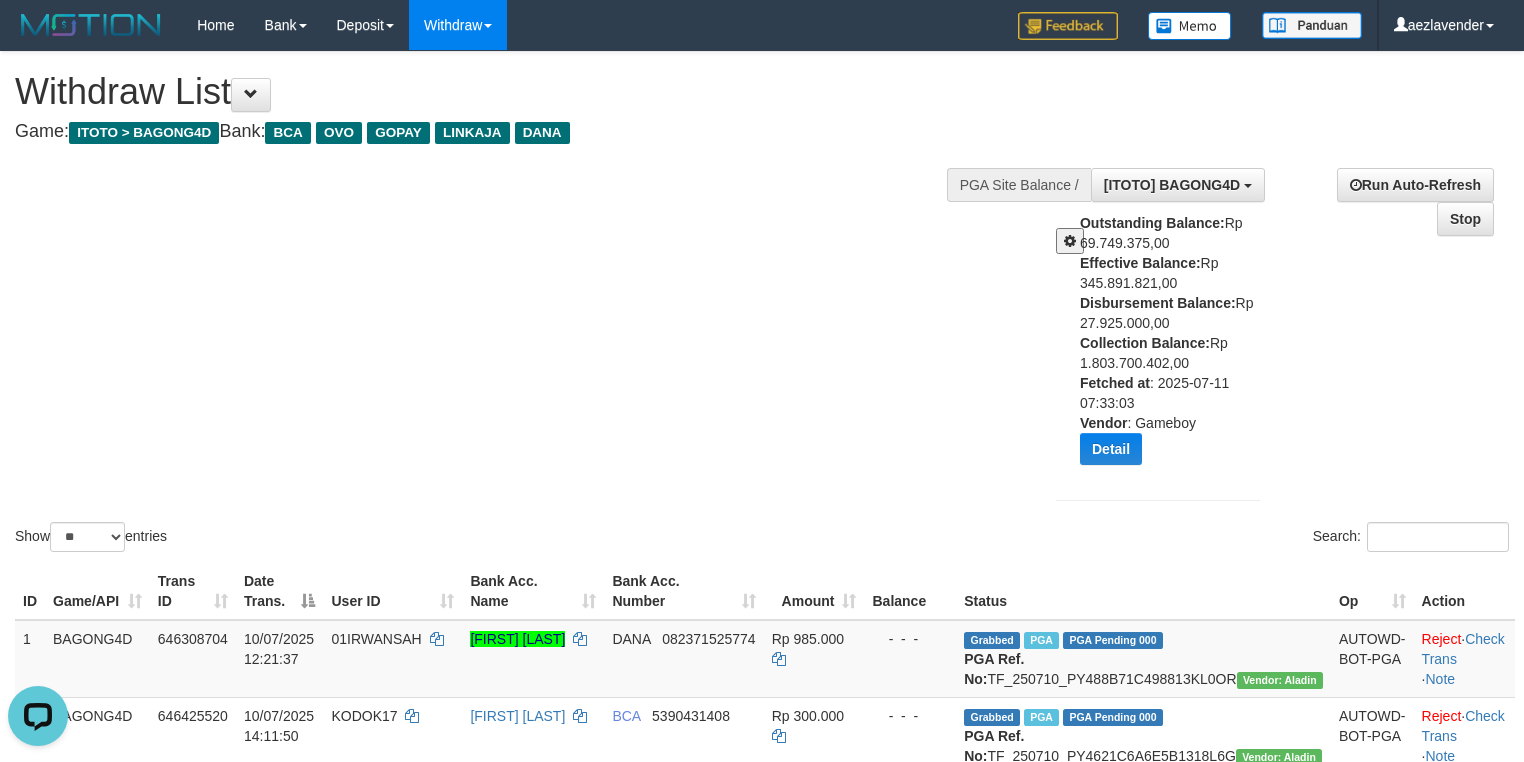 click on "Outstanding Balance:  Rp 69.749.375,00
Effective Balance:  Rp 345.891.821,00
Disbursement Balance:  Rp 27.925.000,00
Collection Balance:  Rp 1.803.700.402,00
Fetched at : [DATETIME]
Vendor : Gameboy
Detail
Vendor Name
Outstanding Balance
Effective Balance
Disbursment Balance
Collection Balance
No data found
Fetched at:   [DATETIME]
Vendor:   Gameboy
Transfer to Available Vendor" at bounding box center [1177, 346] 